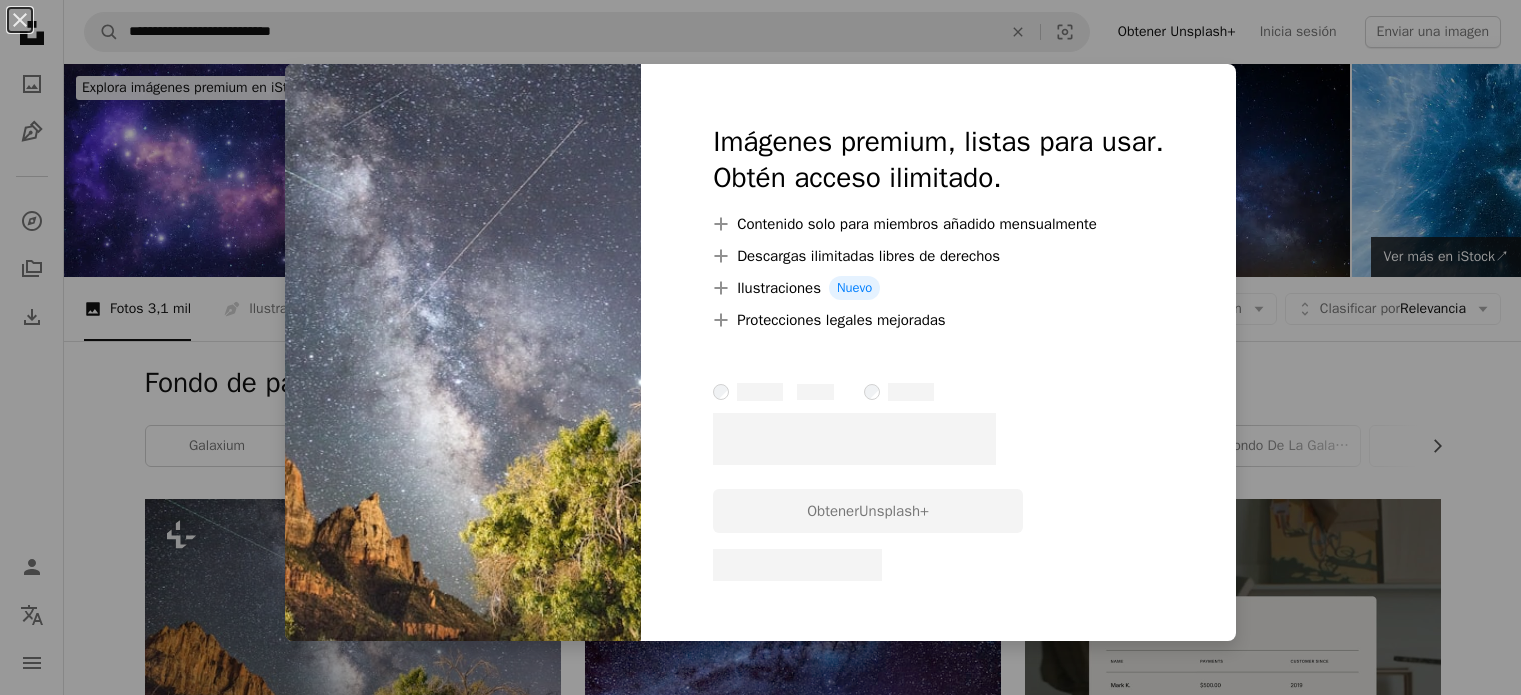 scroll, scrollTop: 500, scrollLeft: 0, axis: vertical 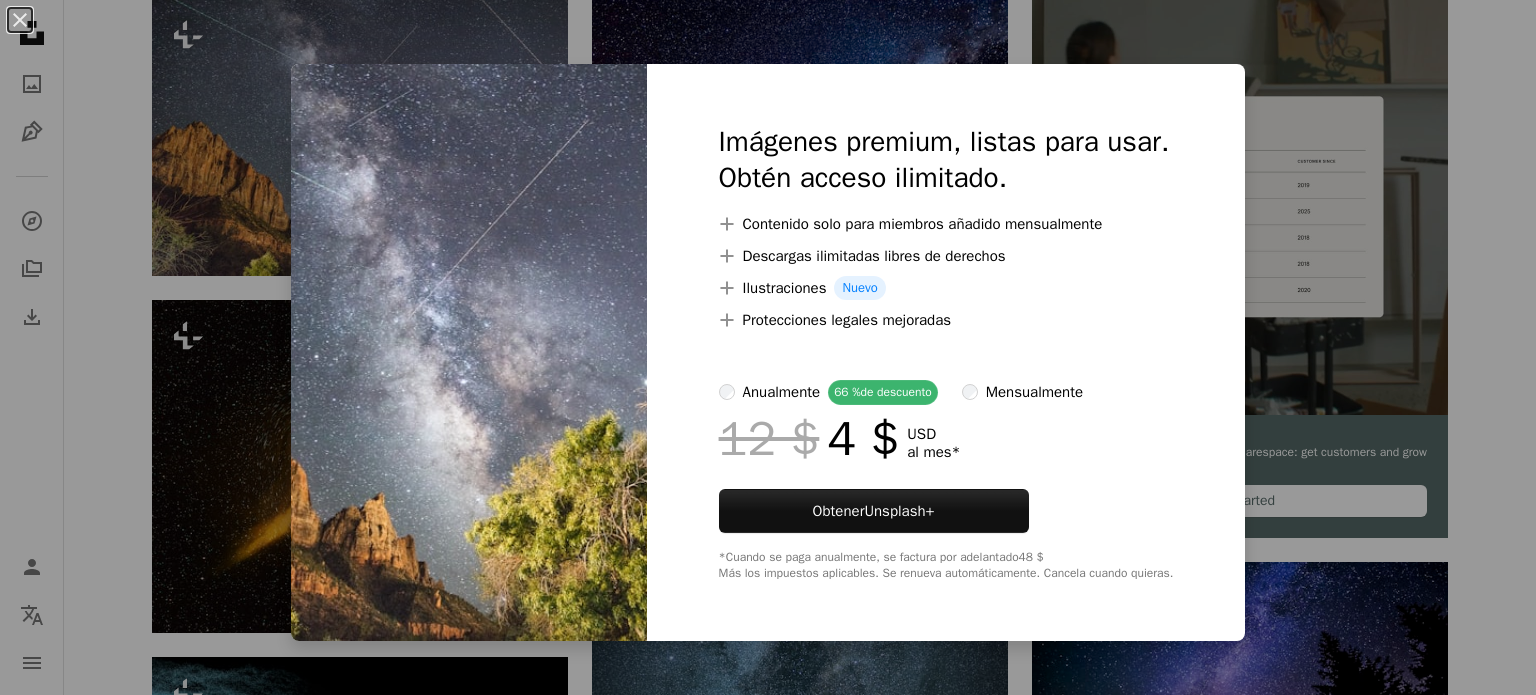 click on "An X shape Imágenes premium, listas para usar. Obtén acceso ilimitado. A plus sign Contenido solo para miembros añadido mensualmente A plus sign Descargas ilimitadas libres de derechos A plus sign Ilustraciones  Nuevo A plus sign Protecciones legales mejoradas anualmente 66 %  de descuento mensualmente 12 $   4 $ USD al mes * Obtener  Unsplash+ *Cuando se paga anualmente, se factura por adelantado  48 $ Más los impuestos aplicables. Se renueva automáticamente. Cancela cuando quieras." at bounding box center [768, 347] 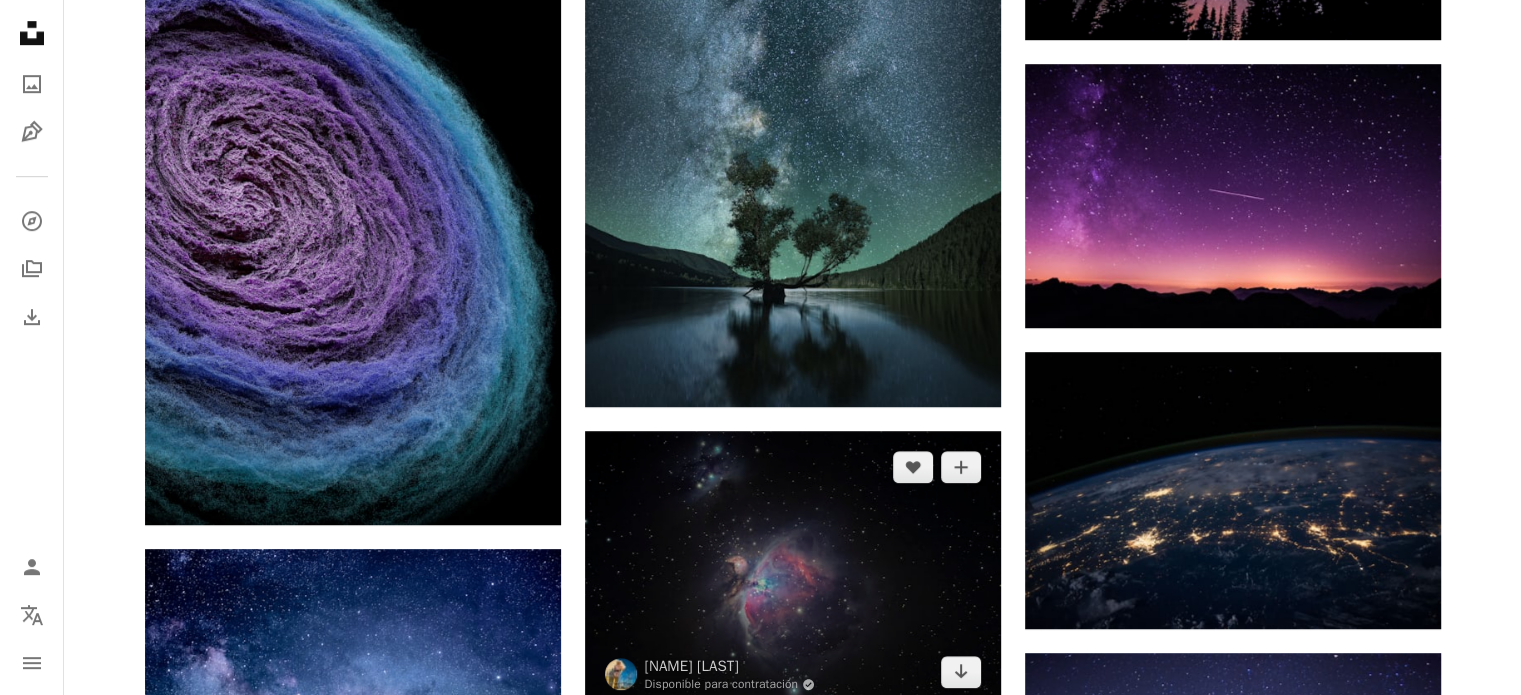 scroll, scrollTop: 1400, scrollLeft: 0, axis: vertical 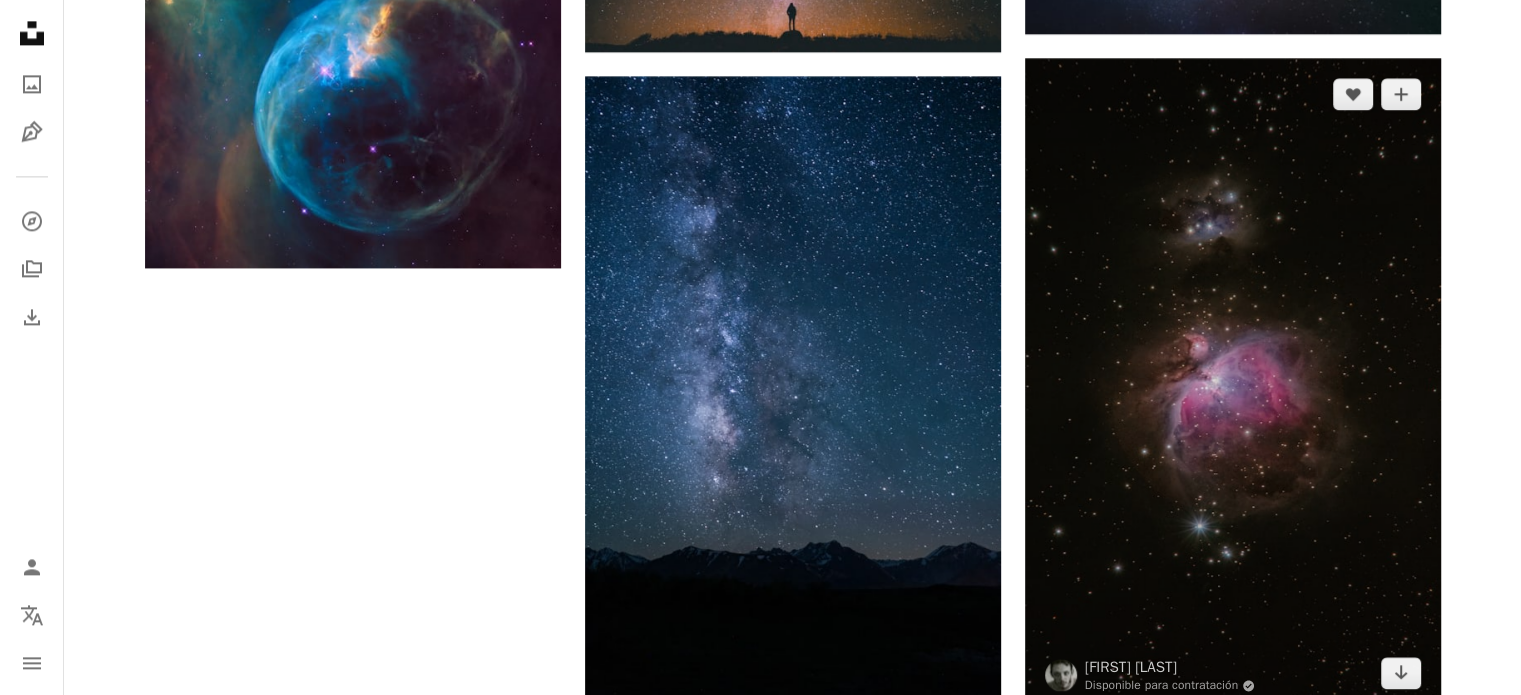 click at bounding box center (1233, 383) 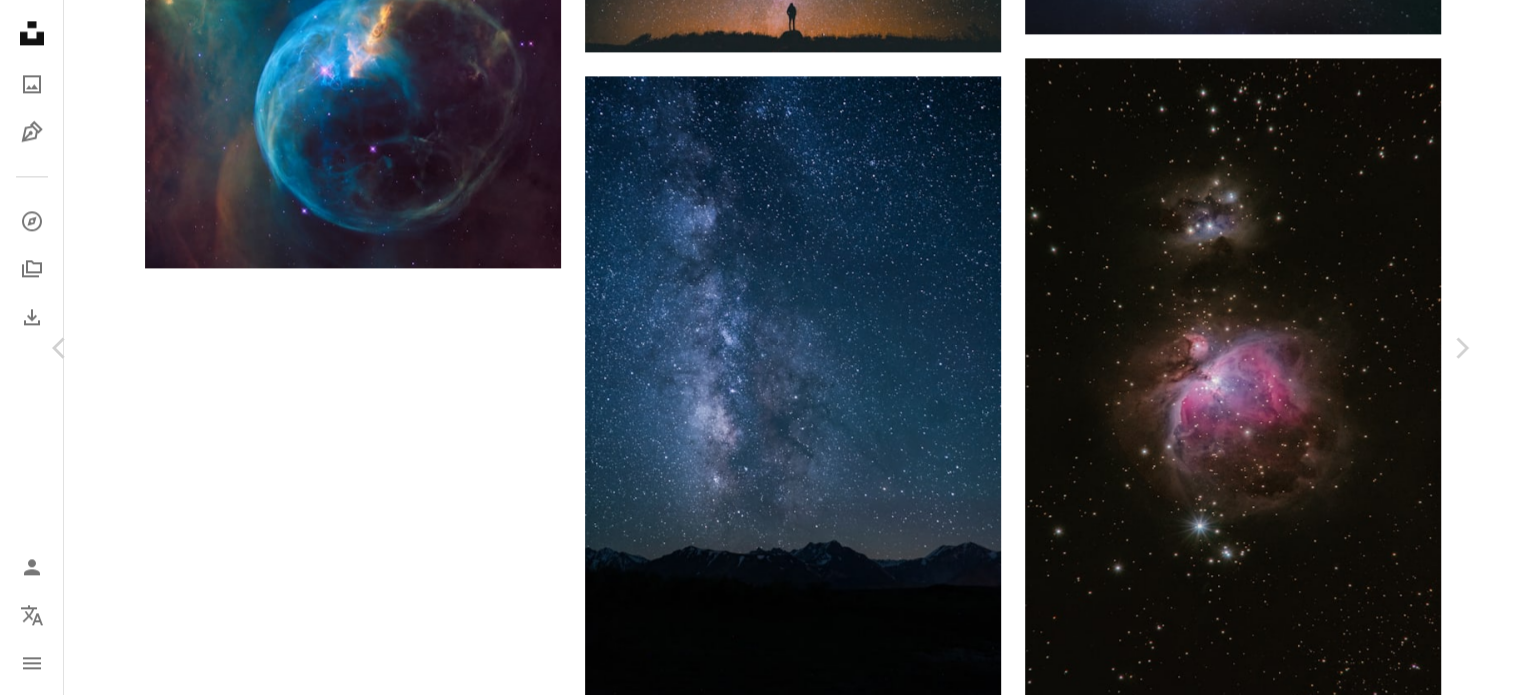 click at bounding box center [753, 2007] 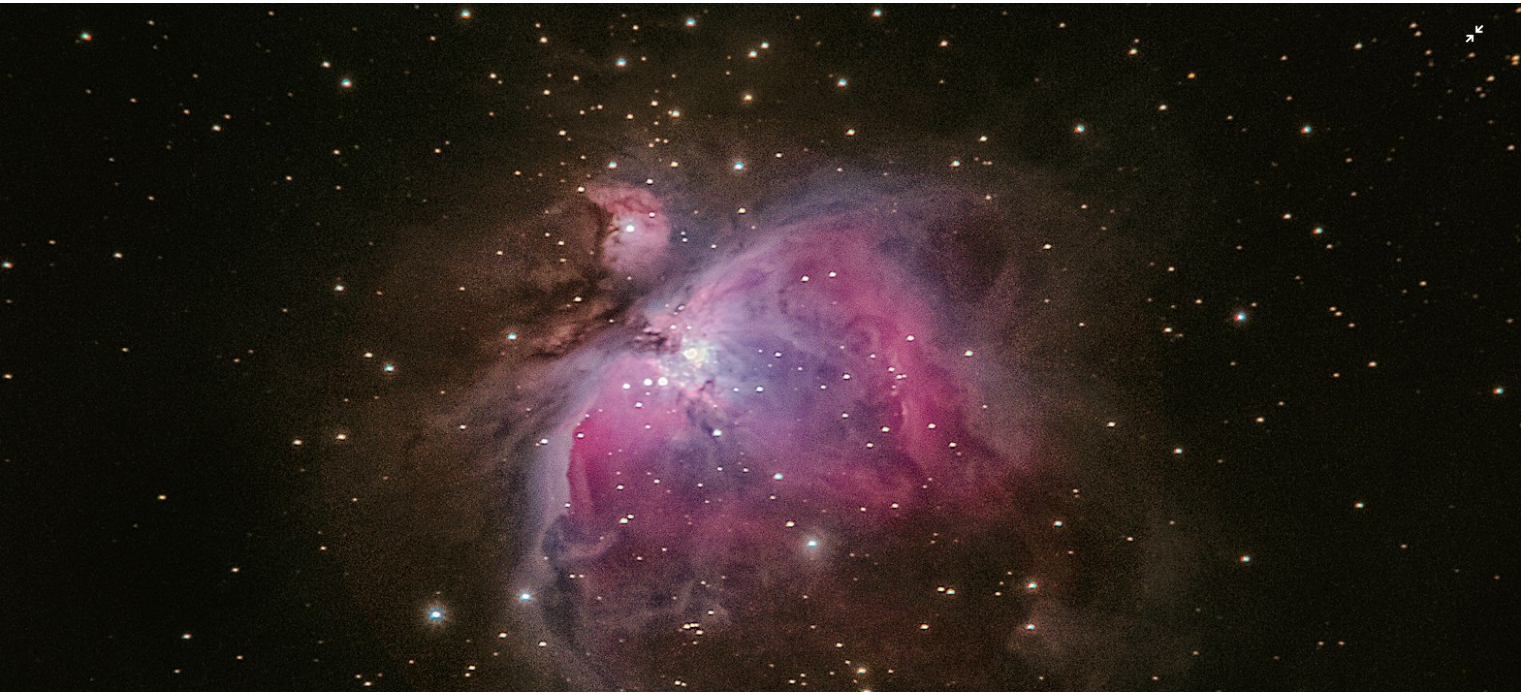 scroll, scrollTop: 562, scrollLeft: 0, axis: vertical 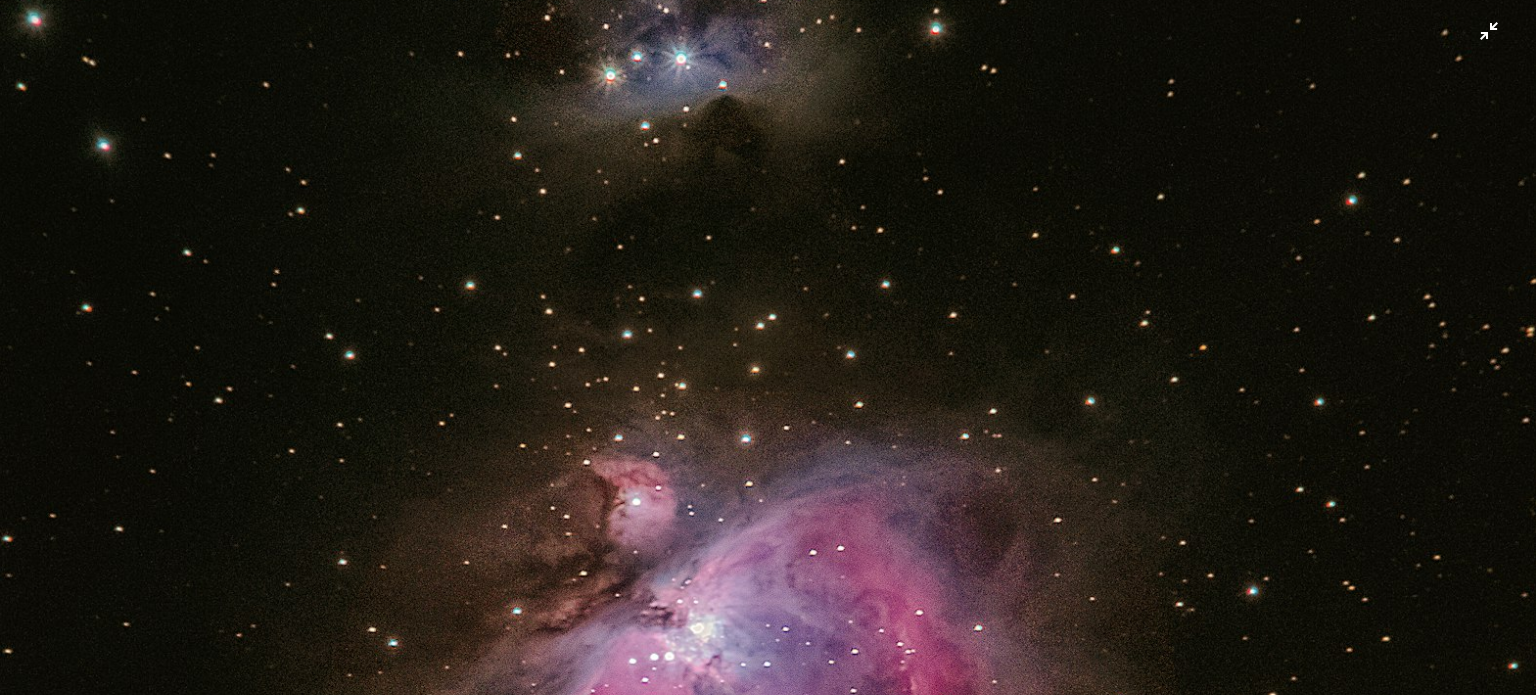 click at bounding box center (768, 640) 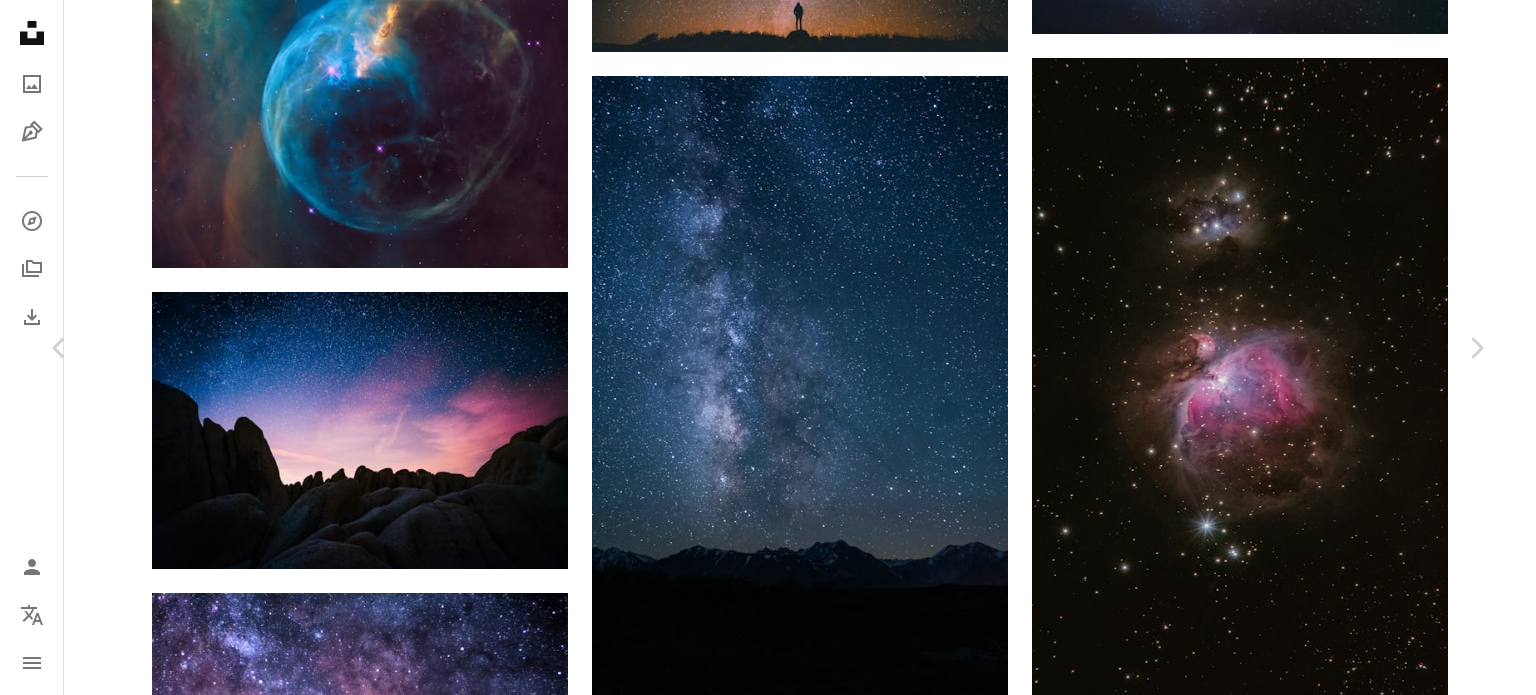 click on "An X shape Chevron left Chevron right [NAME] Disponible para contratación A checkmark inside of a circle A heart A plus sign Descargar gratis Chevron down Zoom in Visualizaciones [NUMBER] Descargas [NUMBER] Presentado en Fotos , Naturaleza , Wallpapers A forward-right arrow Compartir Info icon Información More Actions Calendar outlined Publicado el 19 de enero de 2018 Camera NIKON CORPORATION, NIKON D810 Safety Uso gratuito bajo la Licencia Unsplash arte espacio oscuro Noche Estrellas ciencia estrella Vía Láctea fondo del cielo sistema solar Fondo de pantalla de Galaxy nebulosa cielo fondo de pantalla espacio exterior brillante destellar Fondo de la galaxia polvo papel pintado de estrellas astrofotografía Imágenes gratuitas Explora imágenes premium relacionadas en iStock | Ahorra un 20 % con el código UNSPLASH20 Ver más en iStock ↗ Imágenes relacionadas A heart A plus sign [NAME] Arrow pointing down A heart A plus sign [NAME] Arrow pointing down A heart Para" at bounding box center [768, 5243] 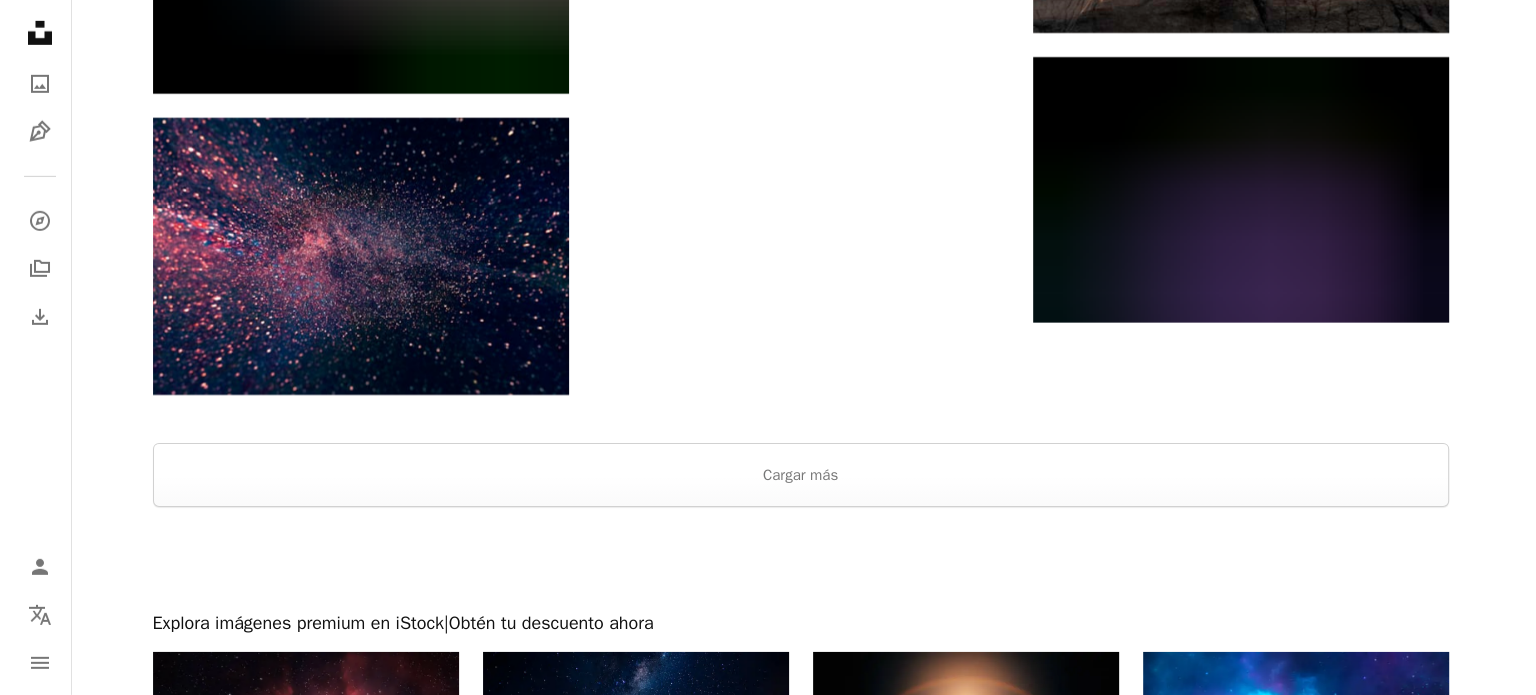 scroll, scrollTop: 6400, scrollLeft: 0, axis: vertical 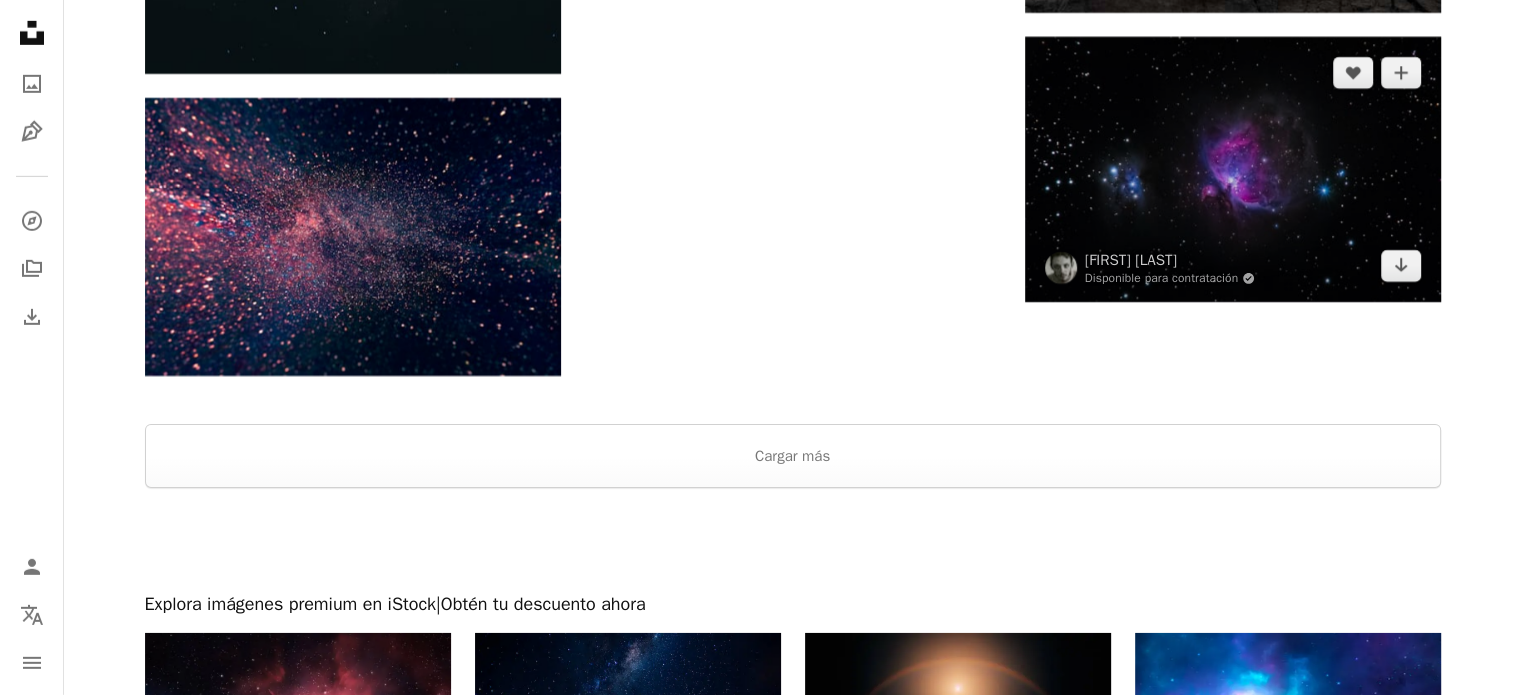 click at bounding box center (1233, 169) 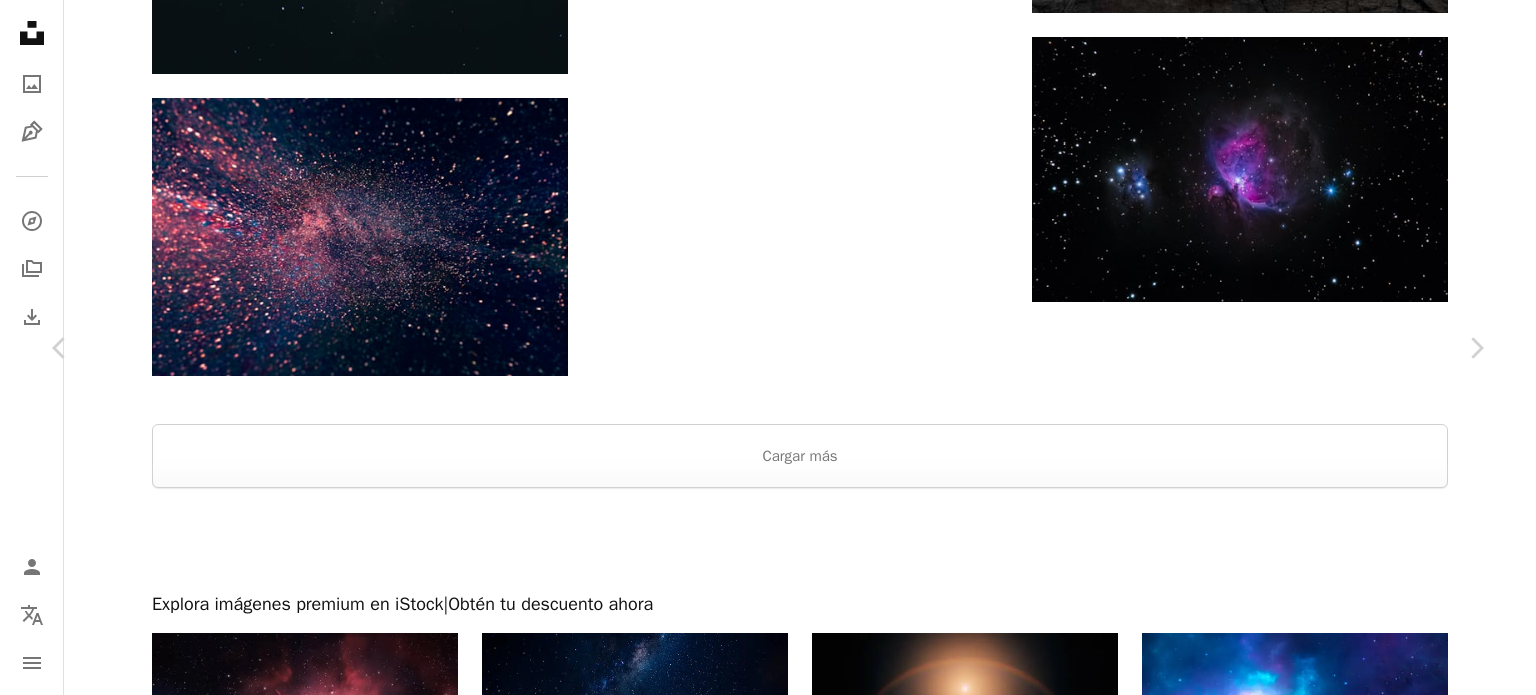 click at bounding box center [761, 1674] 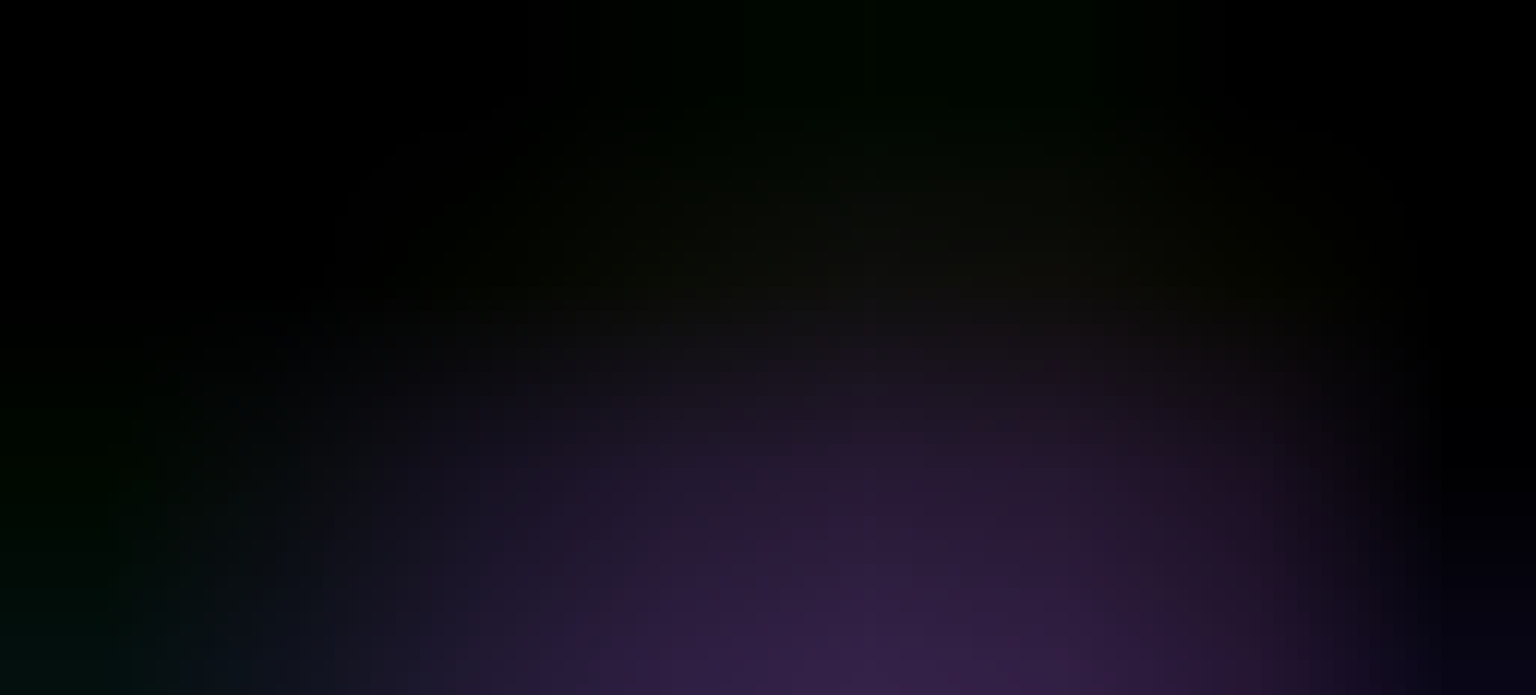 scroll, scrollTop: 0, scrollLeft: 0, axis: both 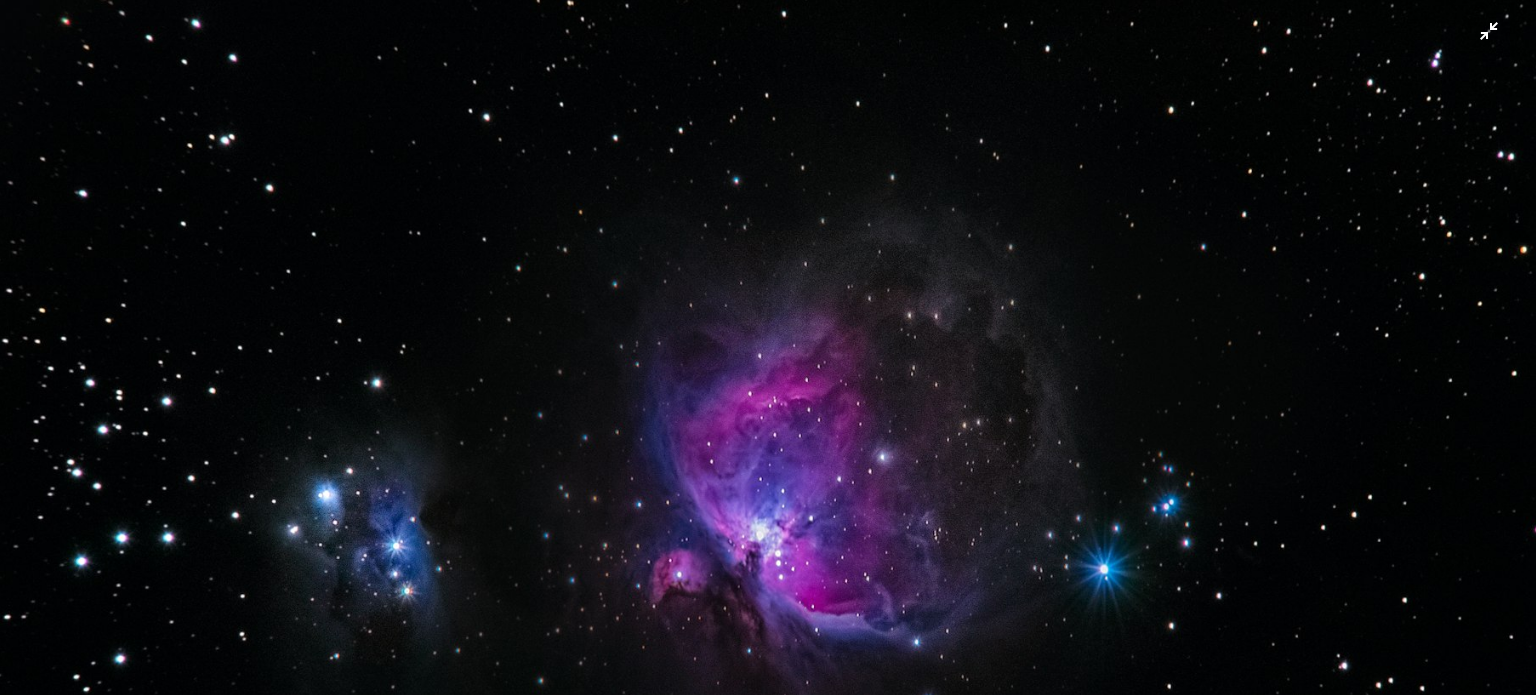 click at bounding box center (768, 490) 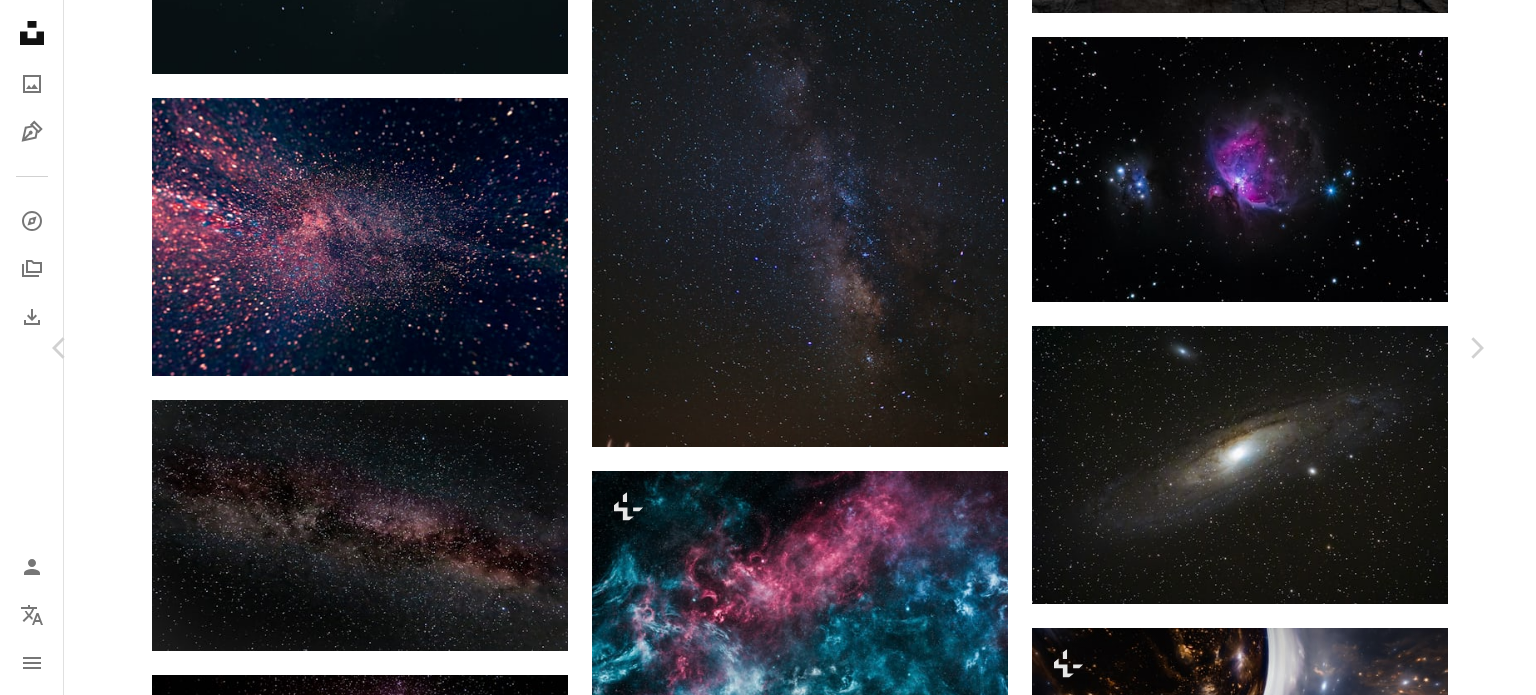click at bounding box center (761, 5024) 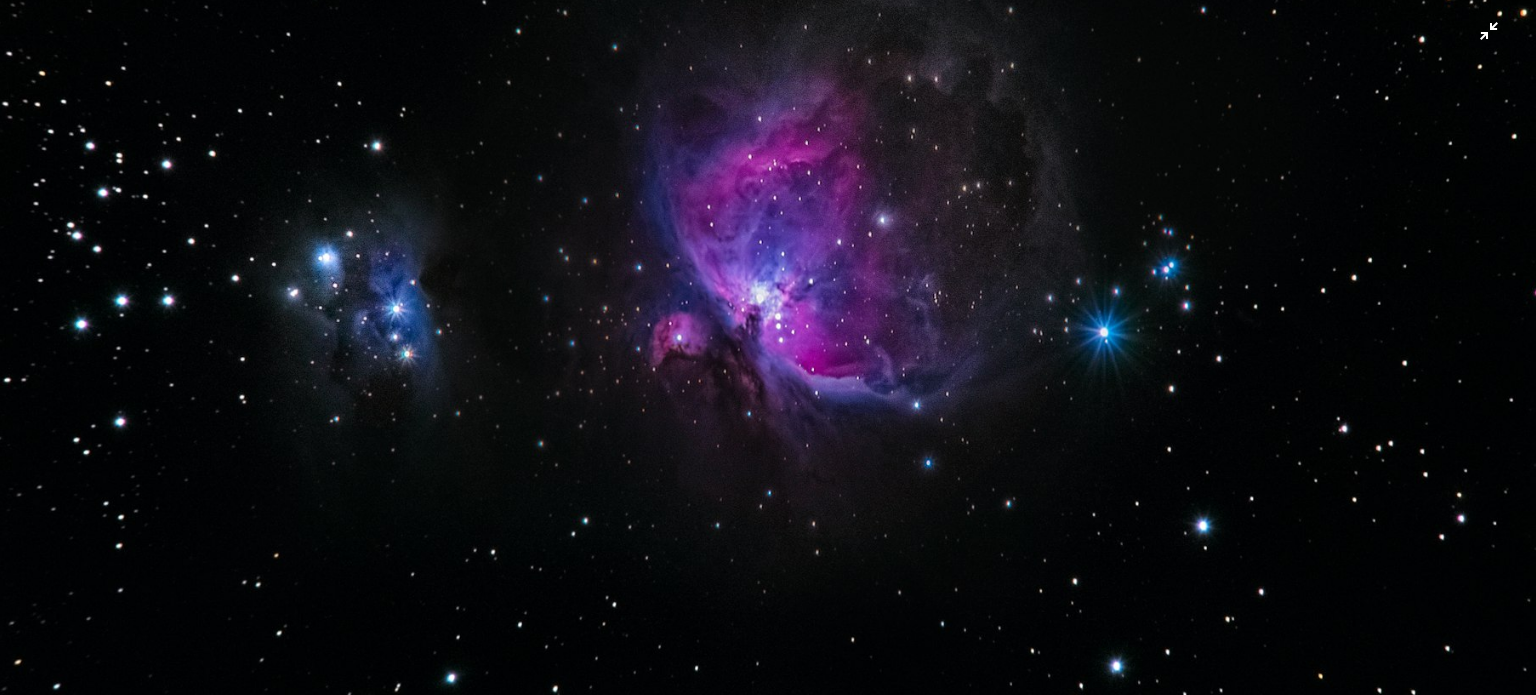 scroll, scrollTop: 265, scrollLeft: 0, axis: vertical 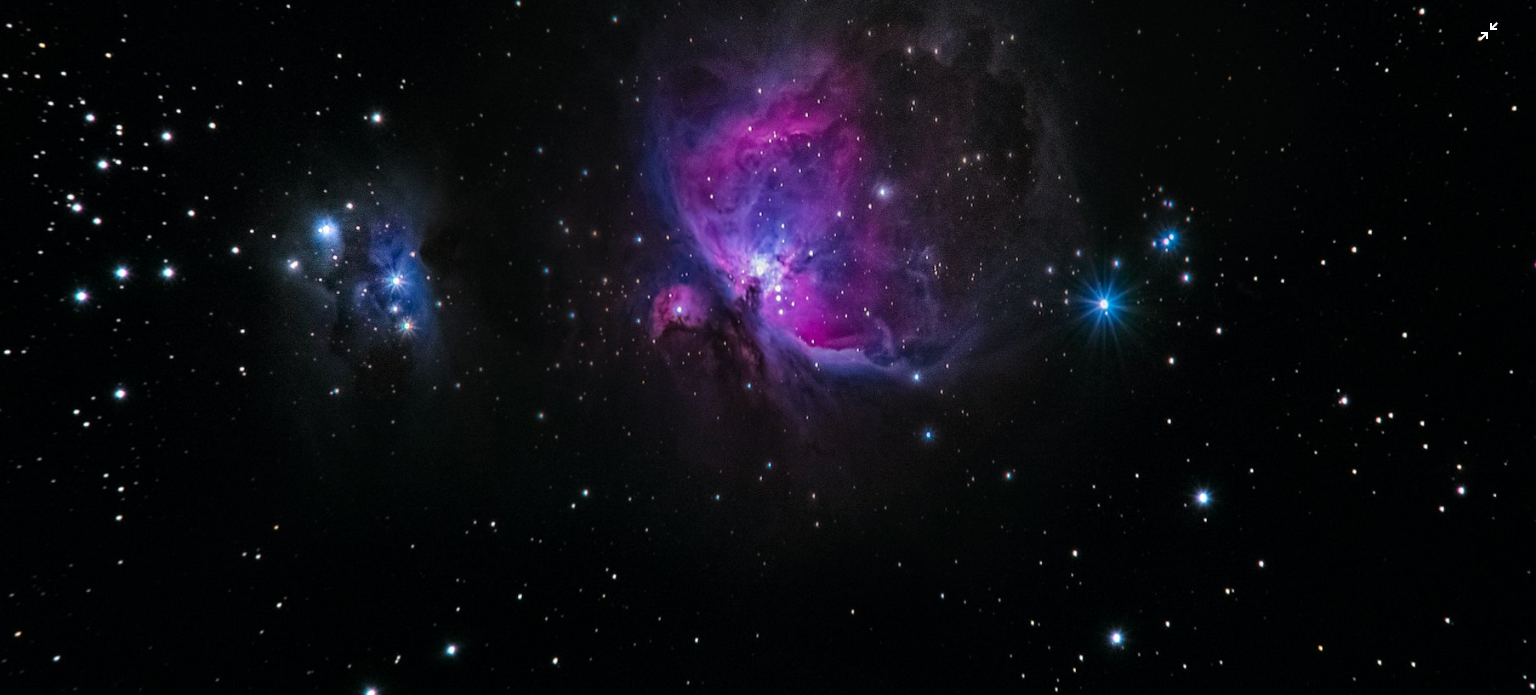 click at bounding box center (768, 225) 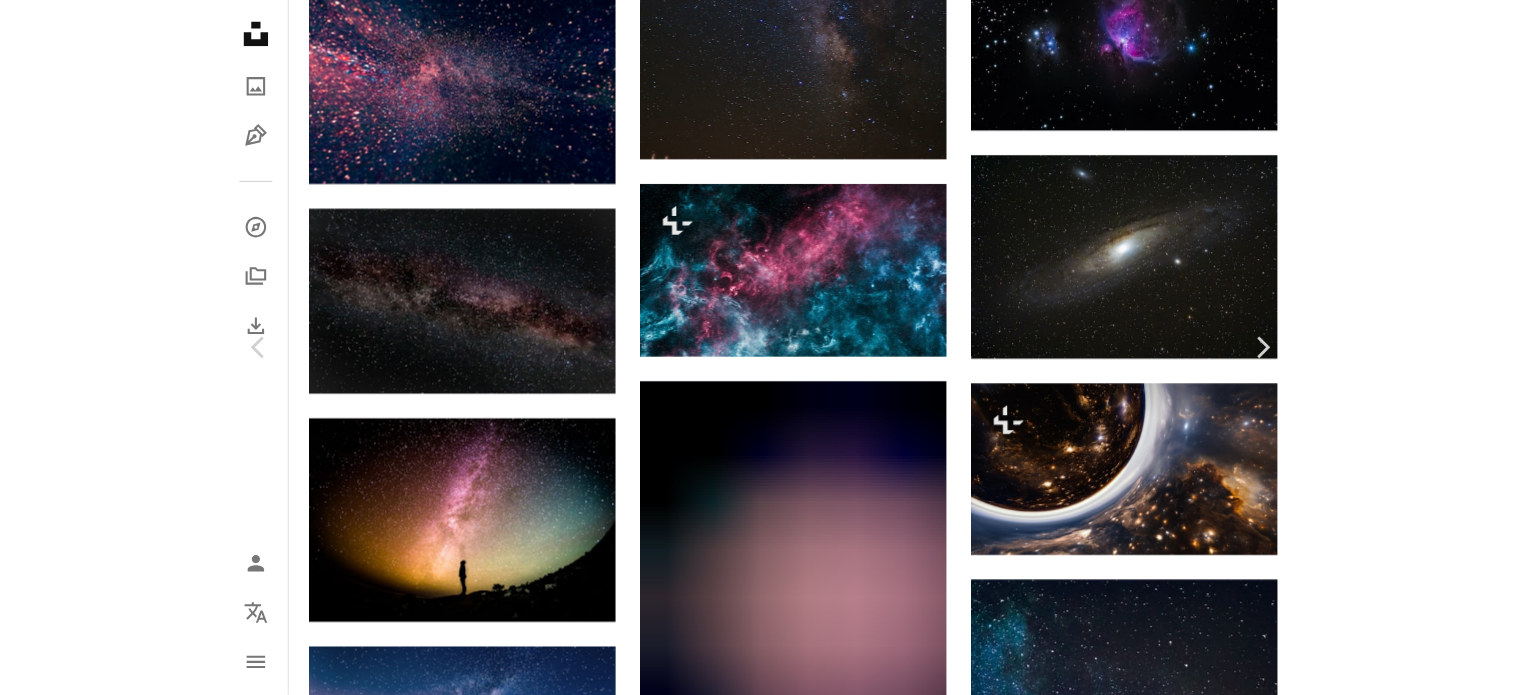 scroll, scrollTop: 6400, scrollLeft: 0, axis: vertical 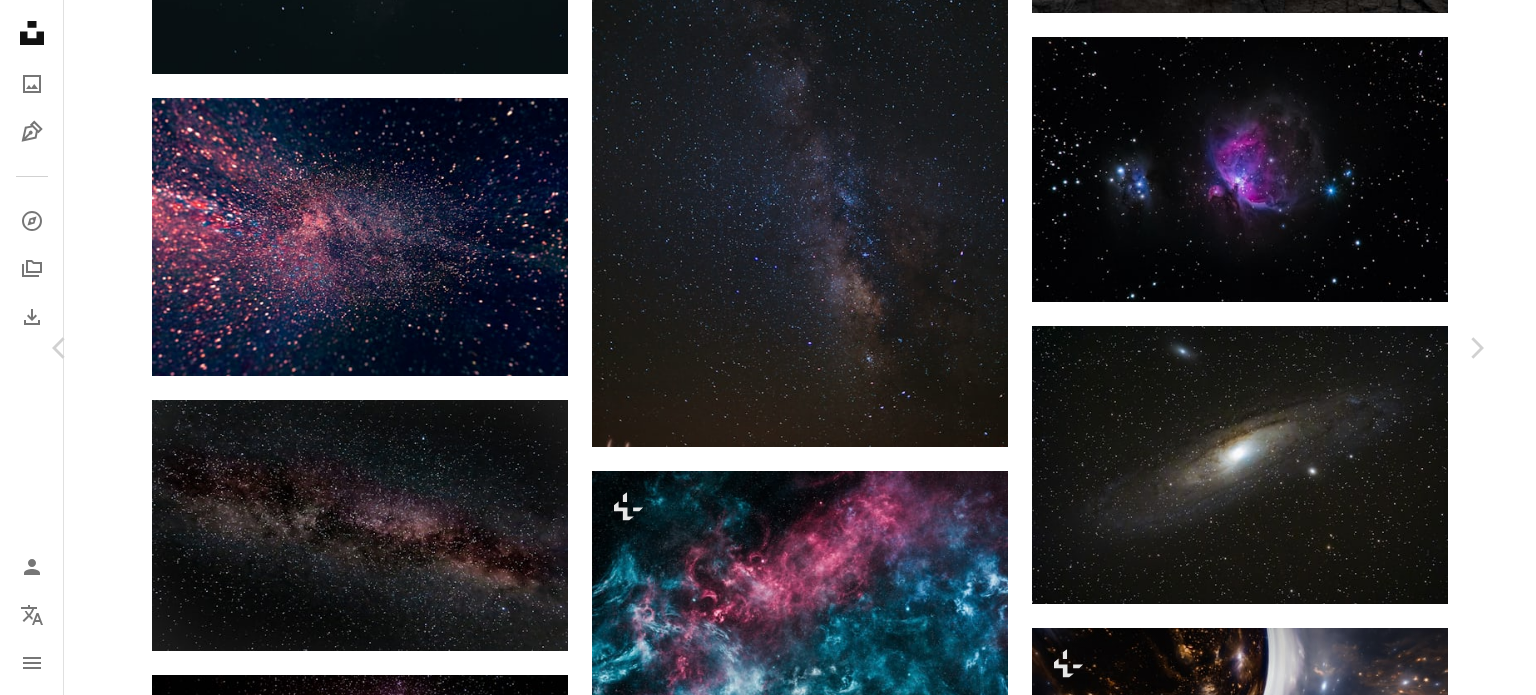 click on "An X shape Chevron left Chevron right [NAME] Disponible para contratación A checkmark inside of a circle A heart A plus sign Descargar gratis Chevron down Zoom in Visualizaciones [NUMBER] Descargas [NUMBER] Presentado en Fotos A forward-right arrow Compartir Info icon Información More Actions Calendar outlined Publicado el 19 de enero de 2018 Camera NIKON CORPORATION, NIKON D810 Safety Uso gratuito bajo la Licencia Unsplash viajar espacio Noche universo galaxia mapa Hora investigar vida sistema solar Fondo de pantalla de Galaxy al aire libre nebulosa astronomía espacio exterior astrología Fondo de la galaxia ubicación Bien espacio profundo Imágenes gratuitas Explora imágenes premium relacionadas en iStock | Ahorra un 20 % con el código UNSPLASH20 Ver más en iStock ↗ Imágenes relacionadas A heart A plus sign [NAME] Arrow pointing down A heart A plus sign [NAME] Arrow pointing down Plus sign for Unsplash+ A heart A plus sign Planet Volumes Para Unsplash+ A lock Descargar" at bounding box center [768, 4993] 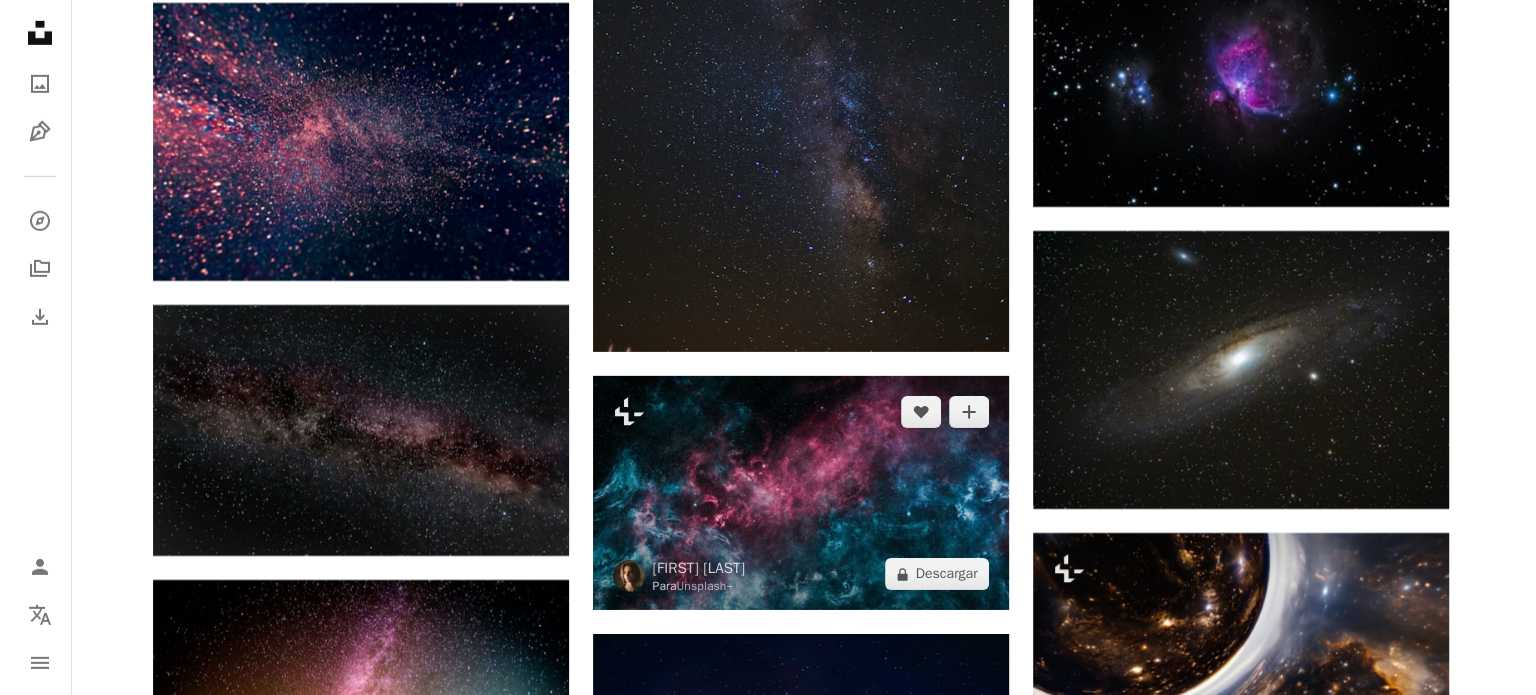 scroll, scrollTop: 6500, scrollLeft: 0, axis: vertical 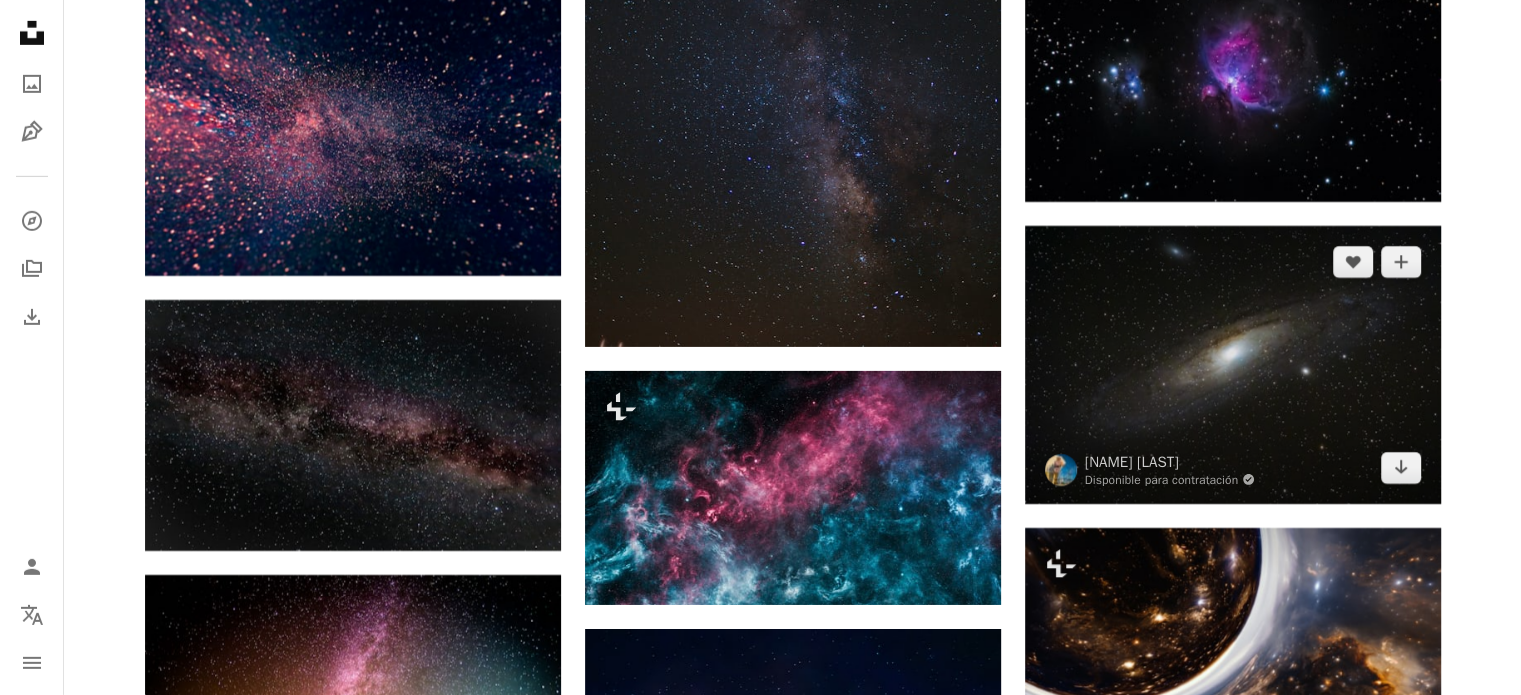 click at bounding box center [1233, 364] 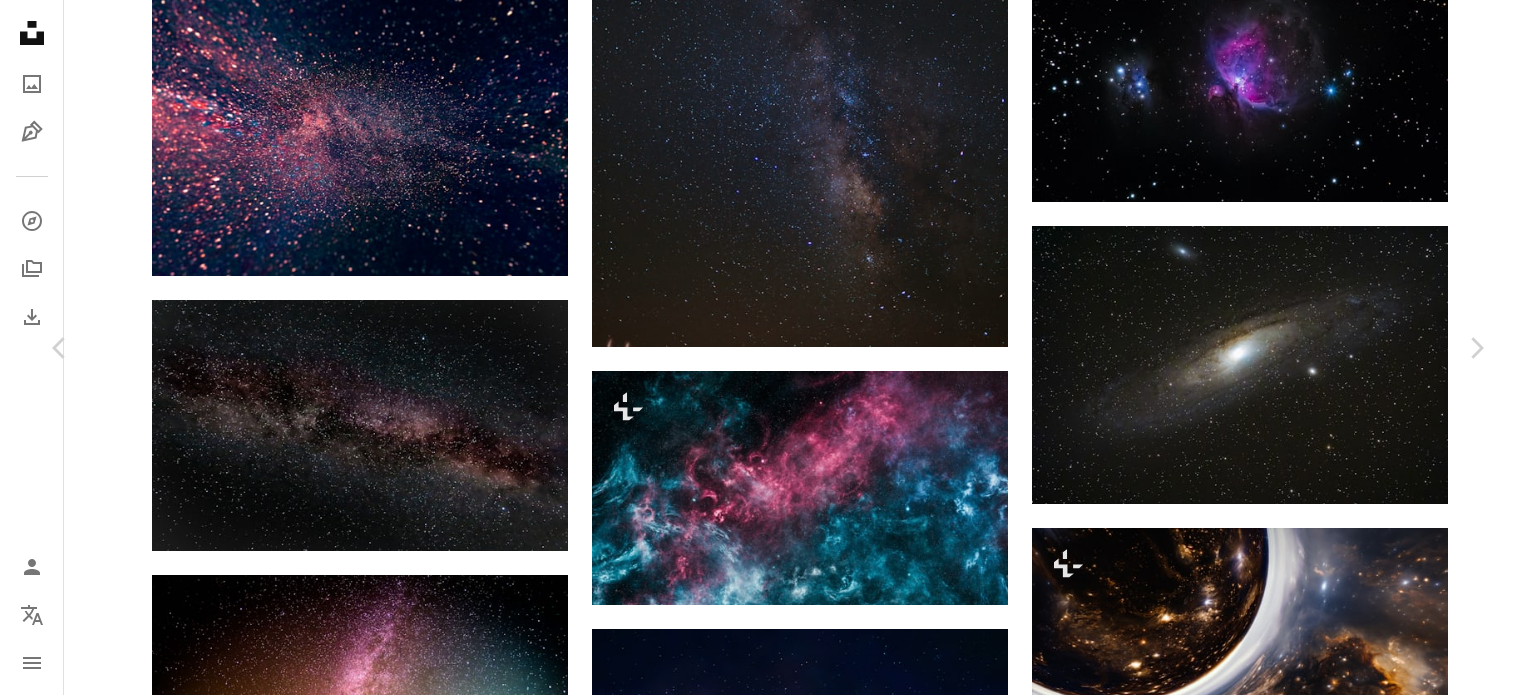 click at bounding box center [761, 4924] 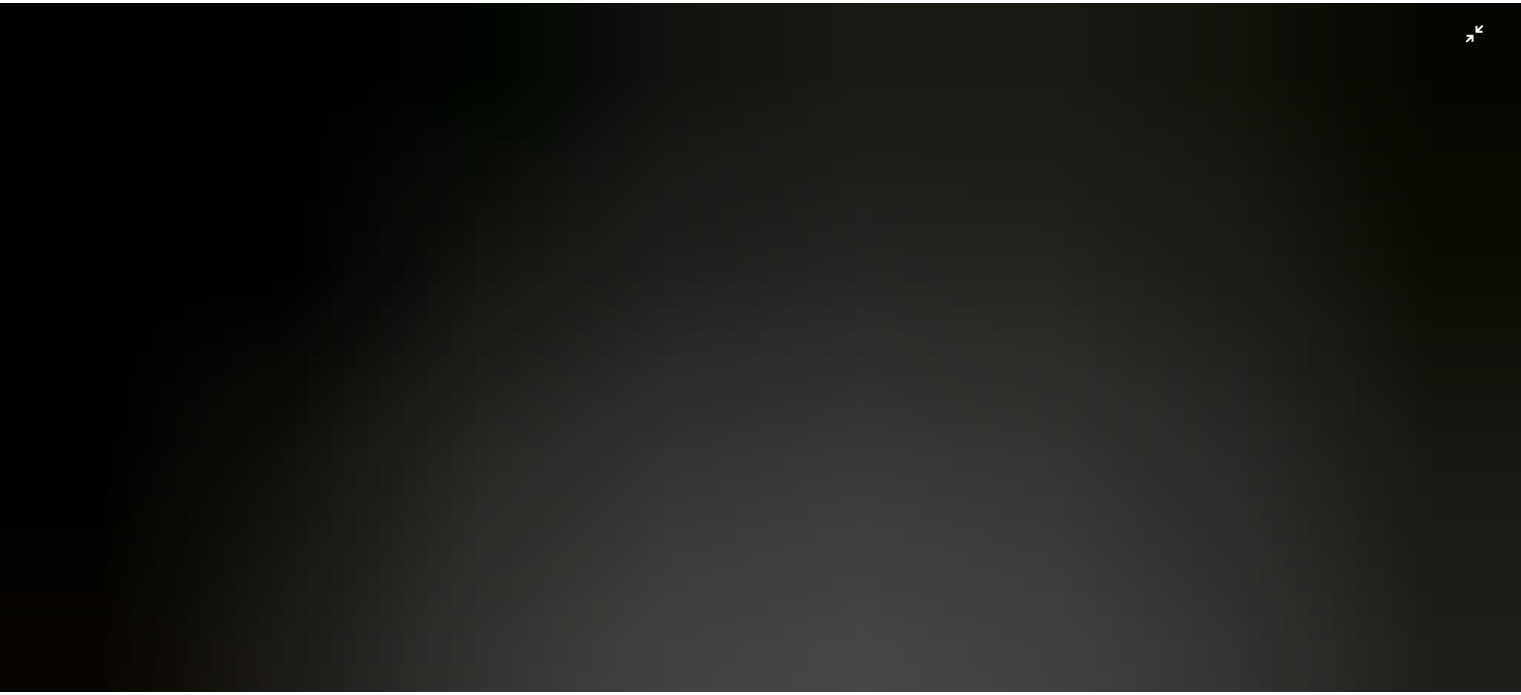 scroll, scrollTop: 0, scrollLeft: 0, axis: both 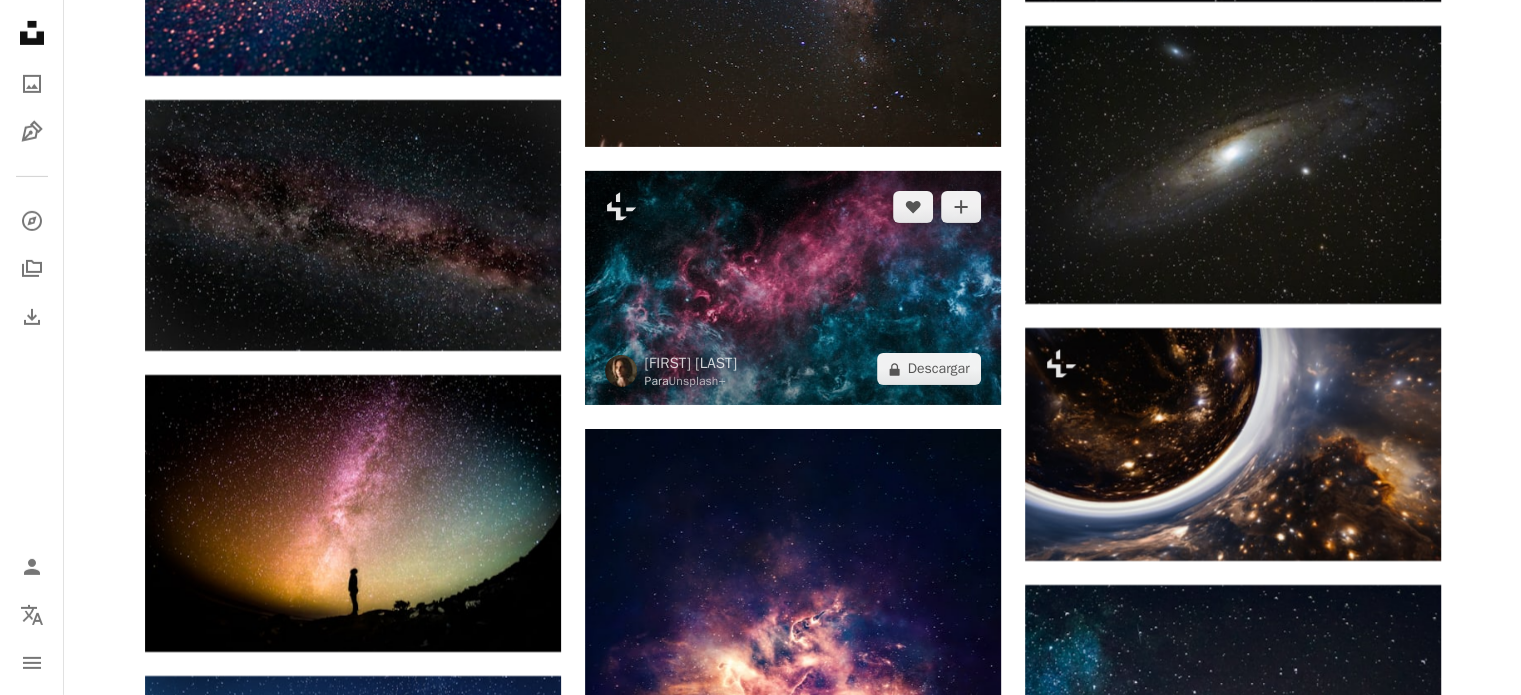click at bounding box center [793, 288] 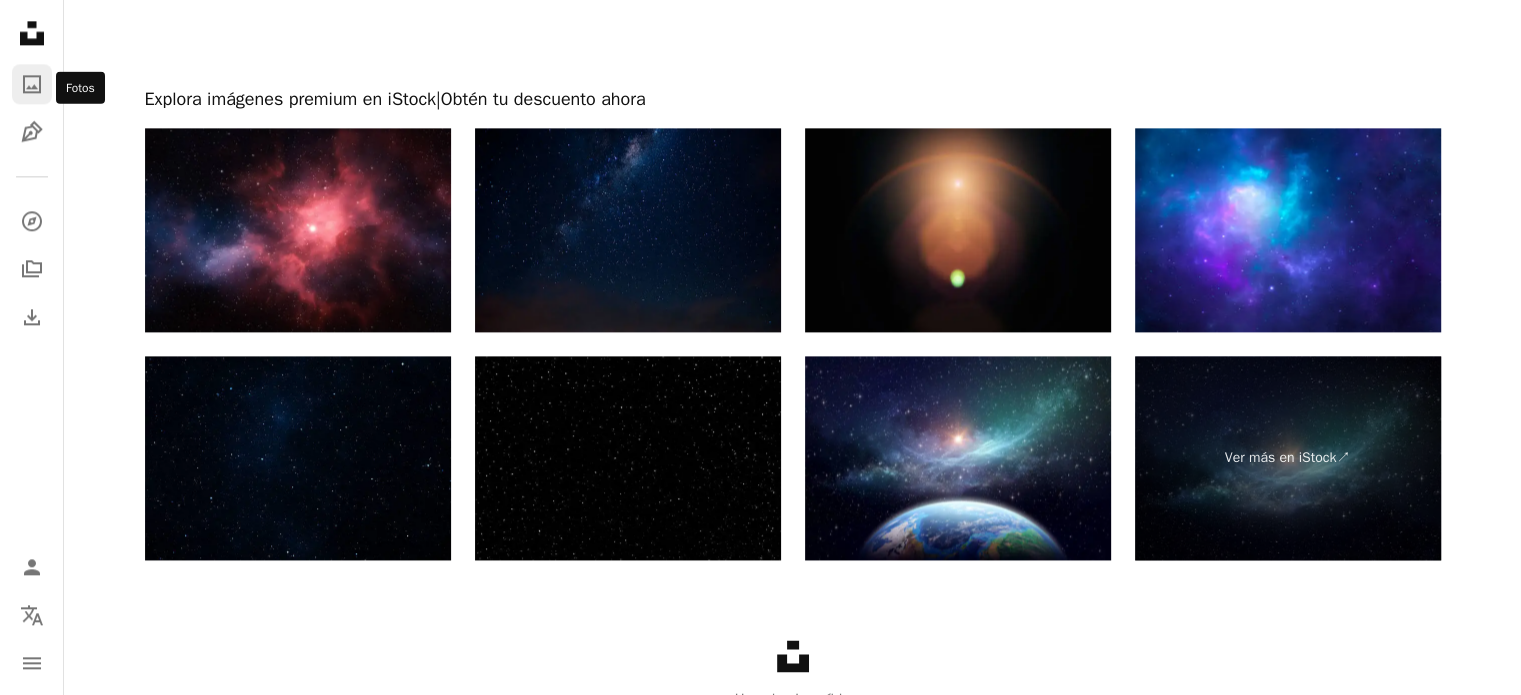 scroll, scrollTop: 10250, scrollLeft: 0, axis: vertical 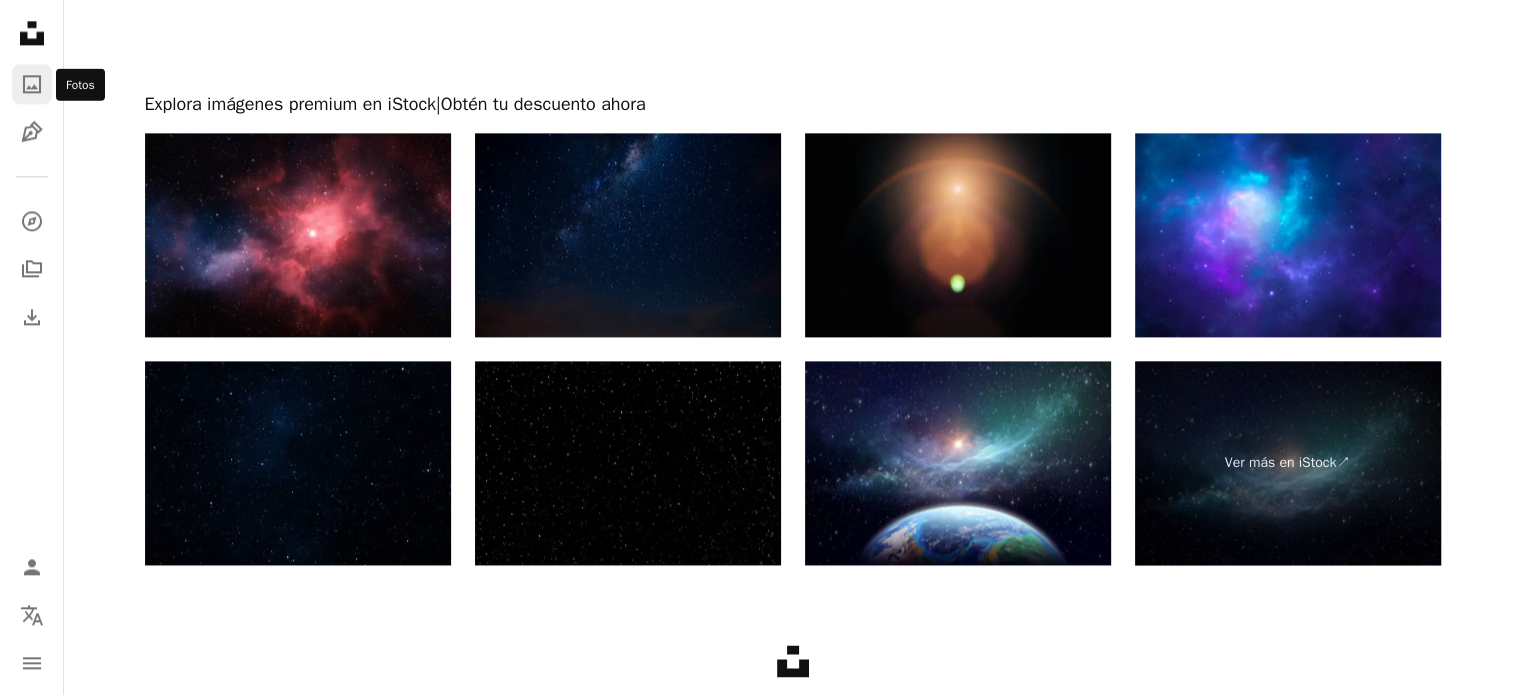 click on "A photo" at bounding box center [32, 84] 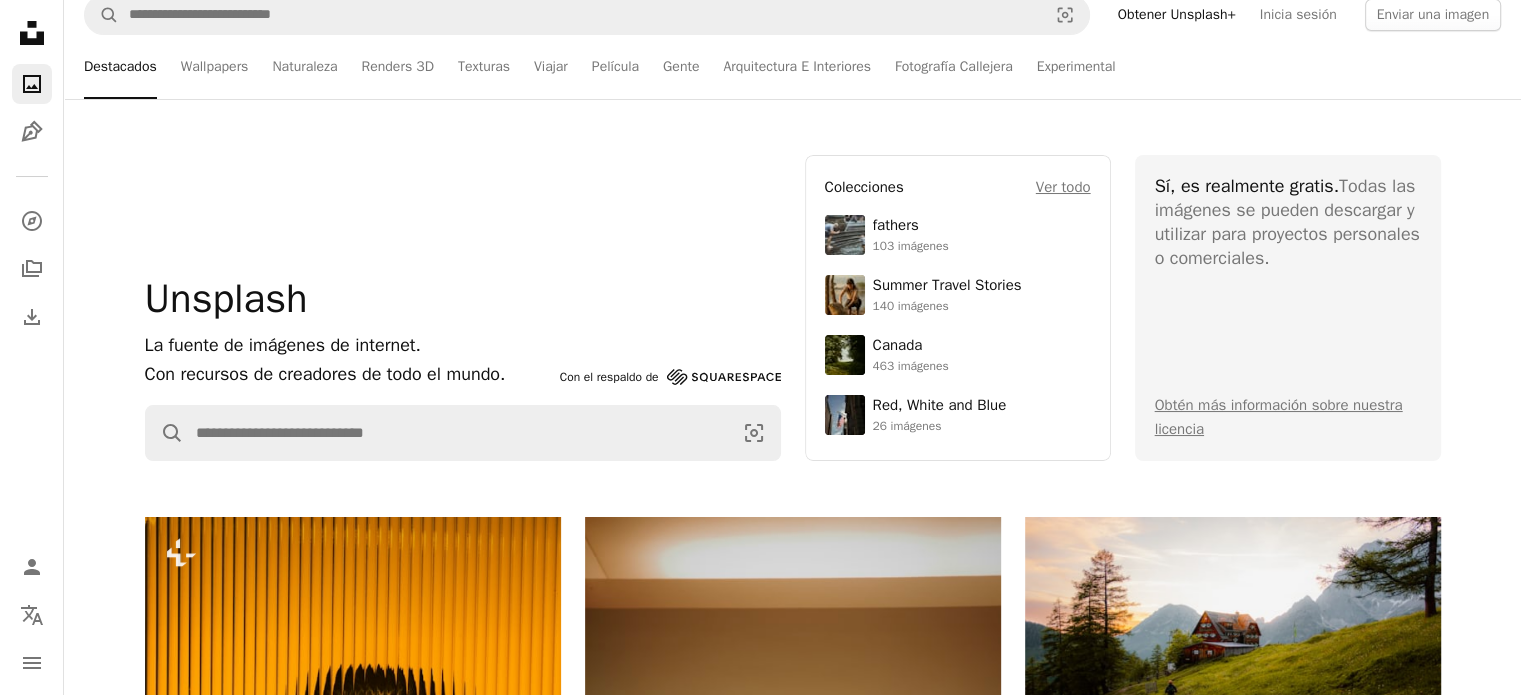 scroll, scrollTop: 0, scrollLeft: 0, axis: both 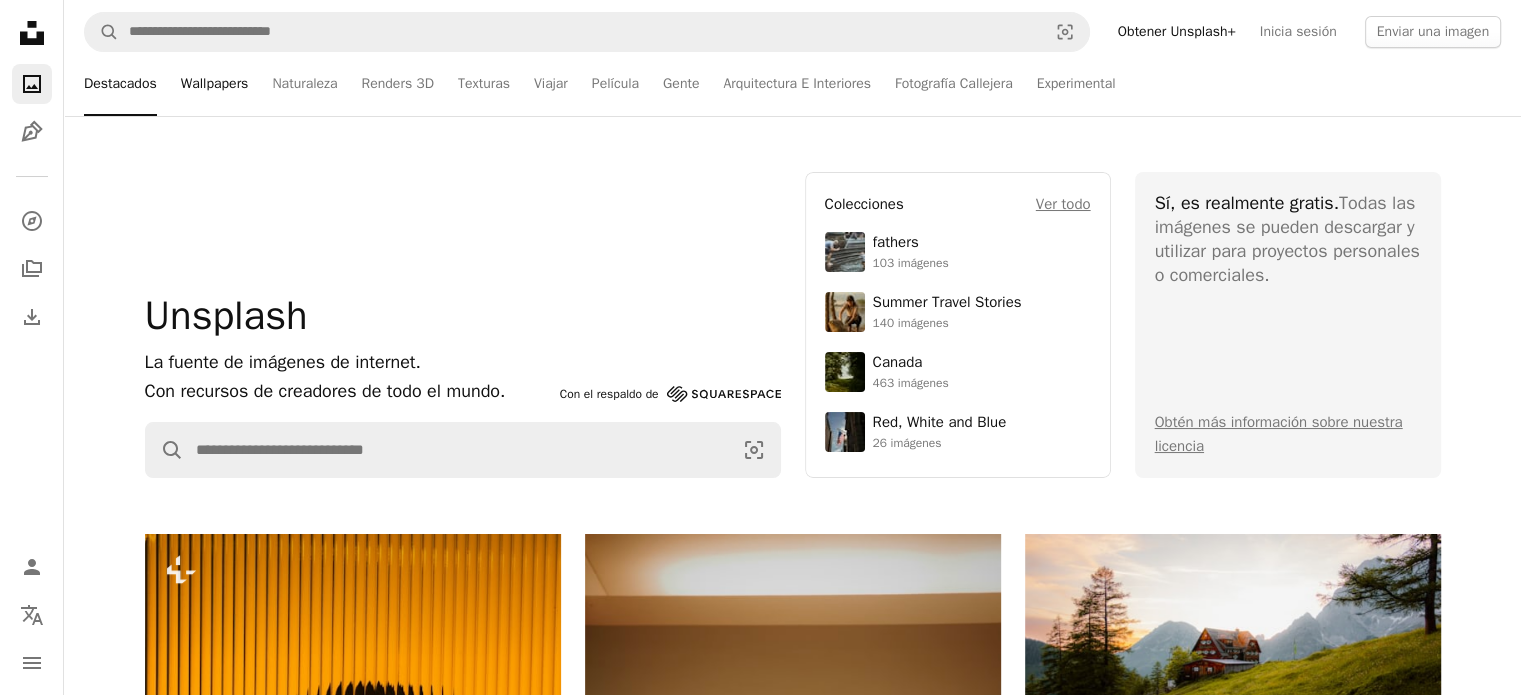 click on "Wallpapers" at bounding box center [215, 84] 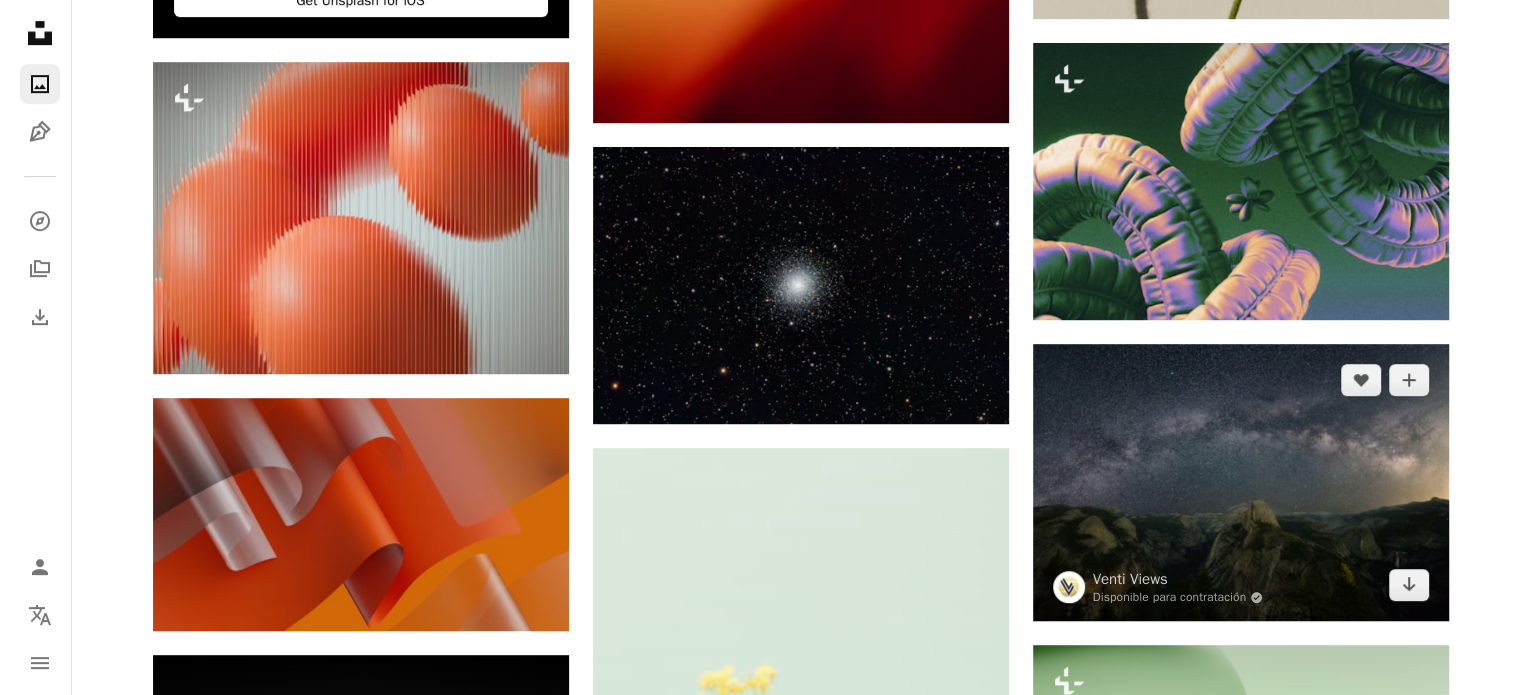 scroll, scrollTop: 1000, scrollLeft: 0, axis: vertical 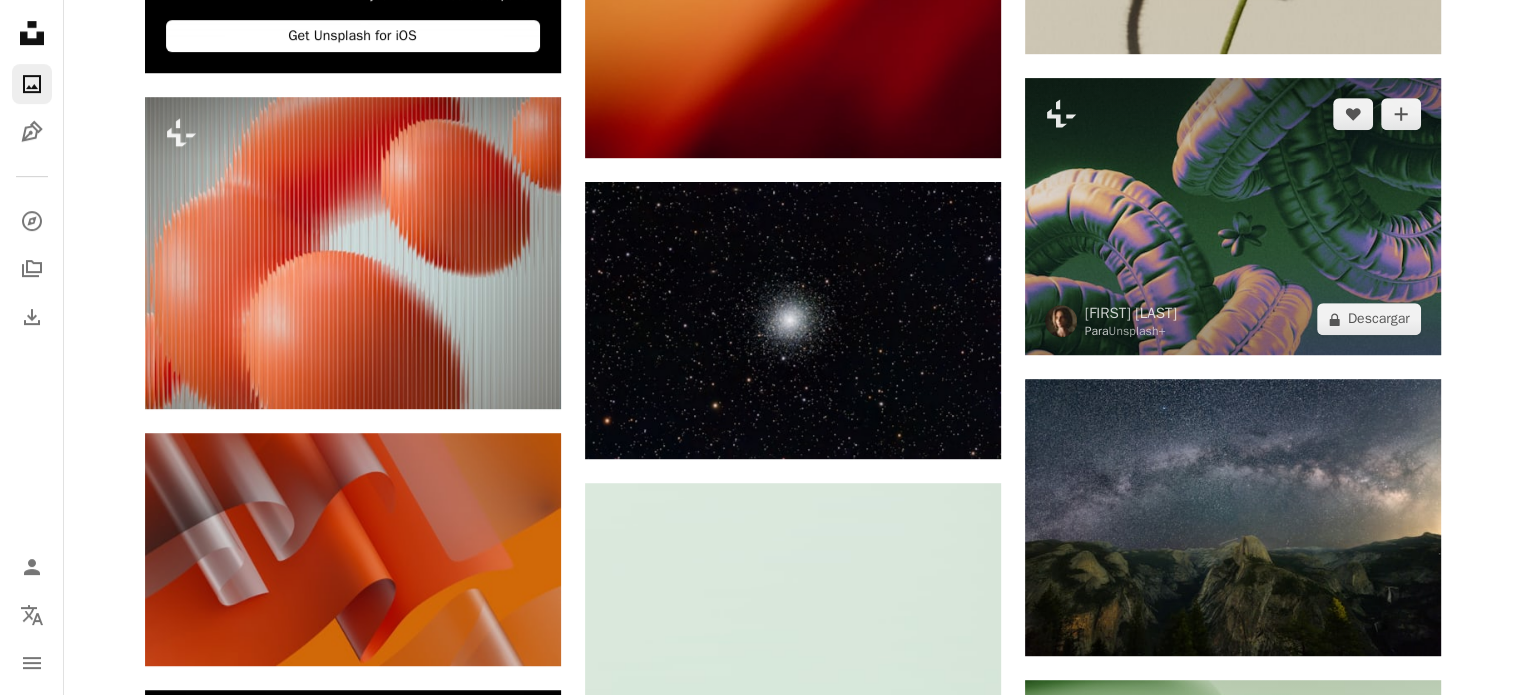 click at bounding box center (1233, 216) 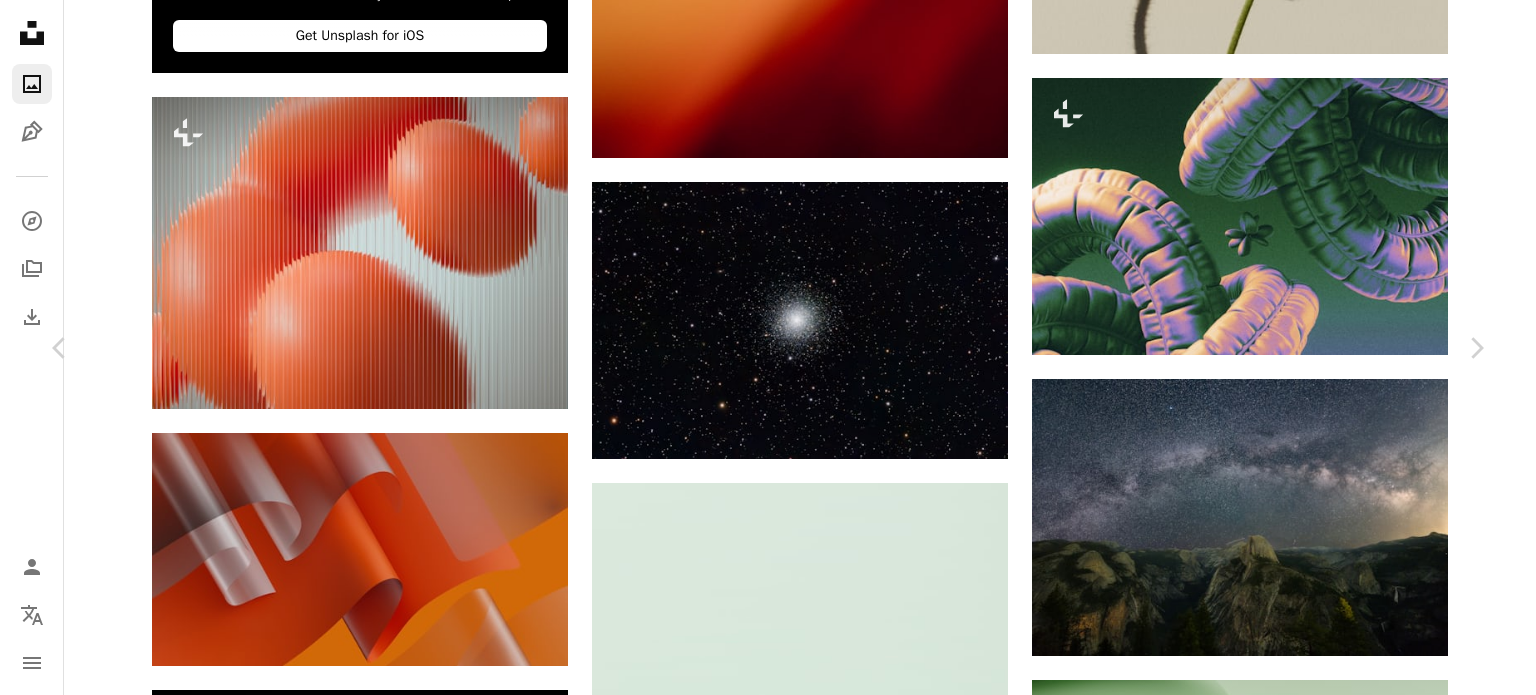 click on "[FIRST] [LAST]" at bounding box center [226, 3415] 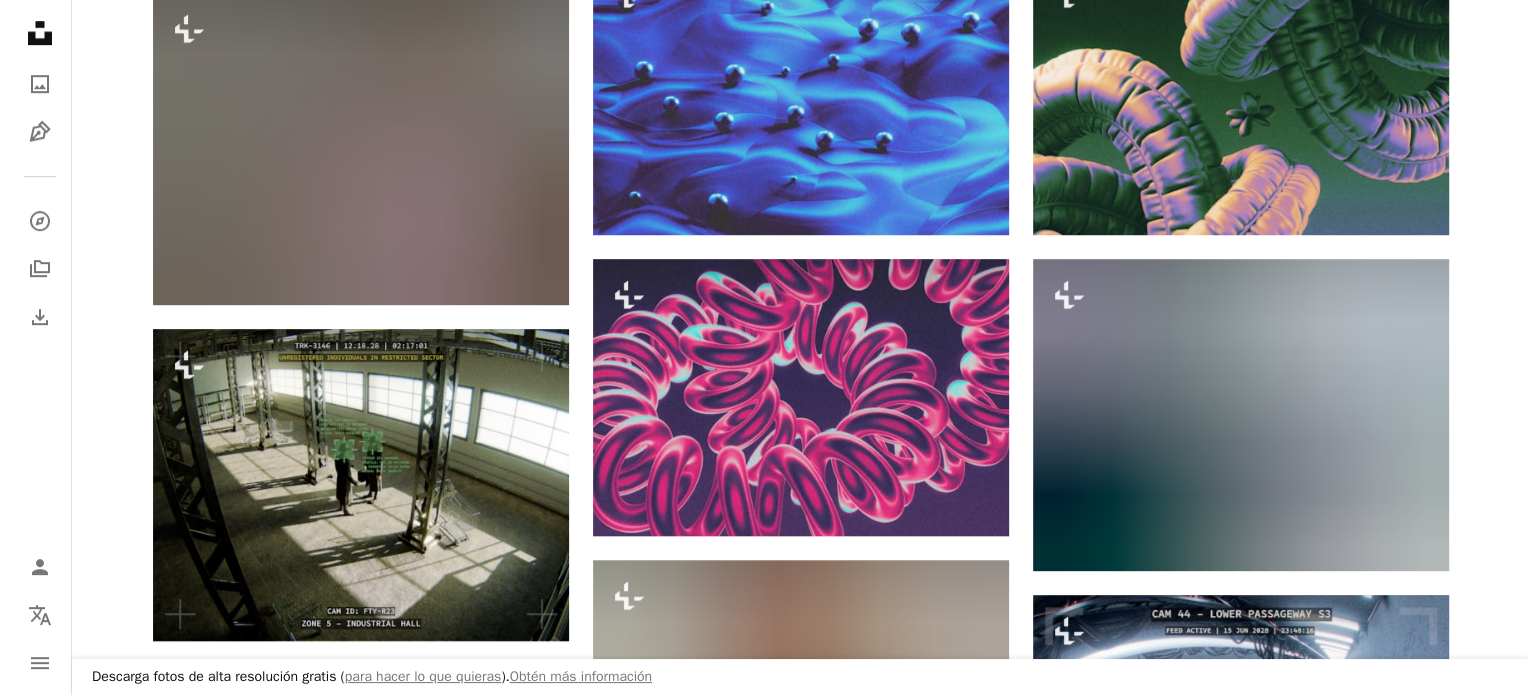 scroll, scrollTop: 1300, scrollLeft: 0, axis: vertical 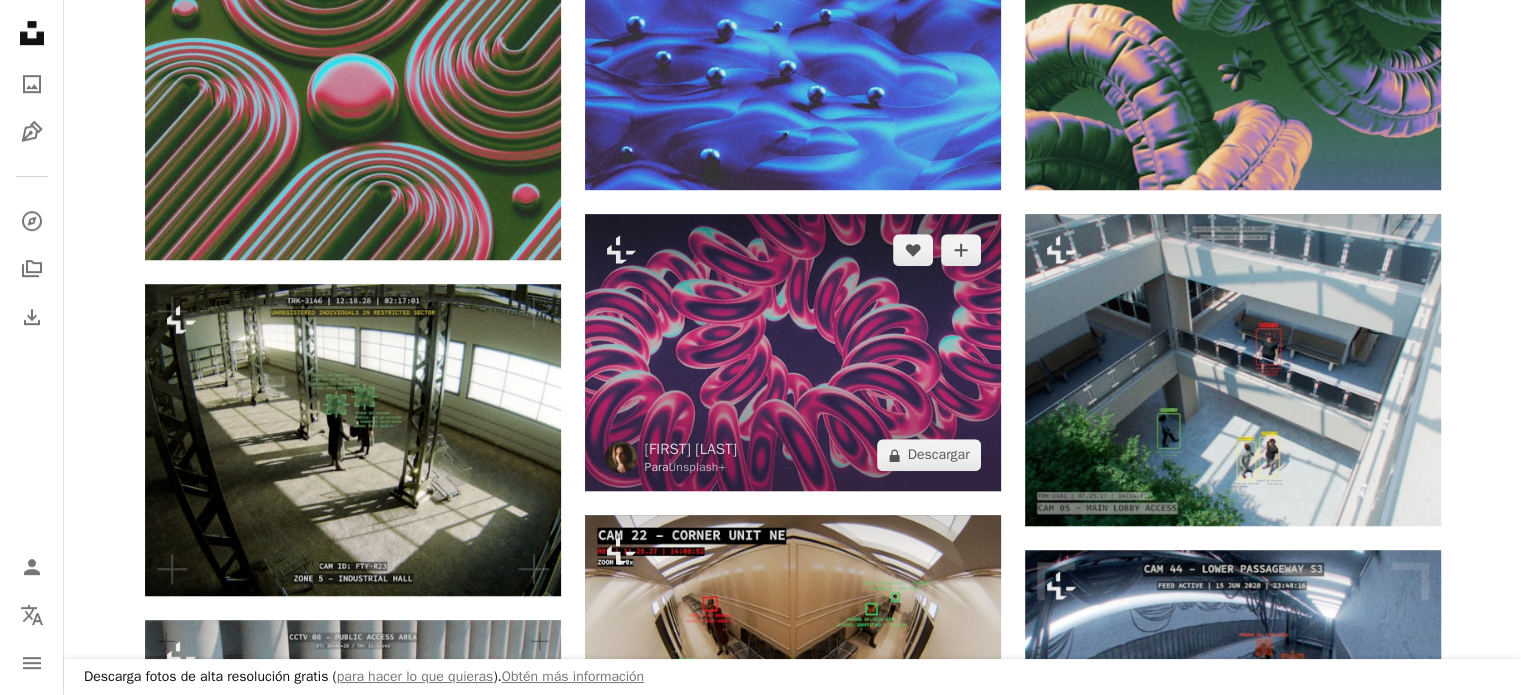 click at bounding box center (793, 352) 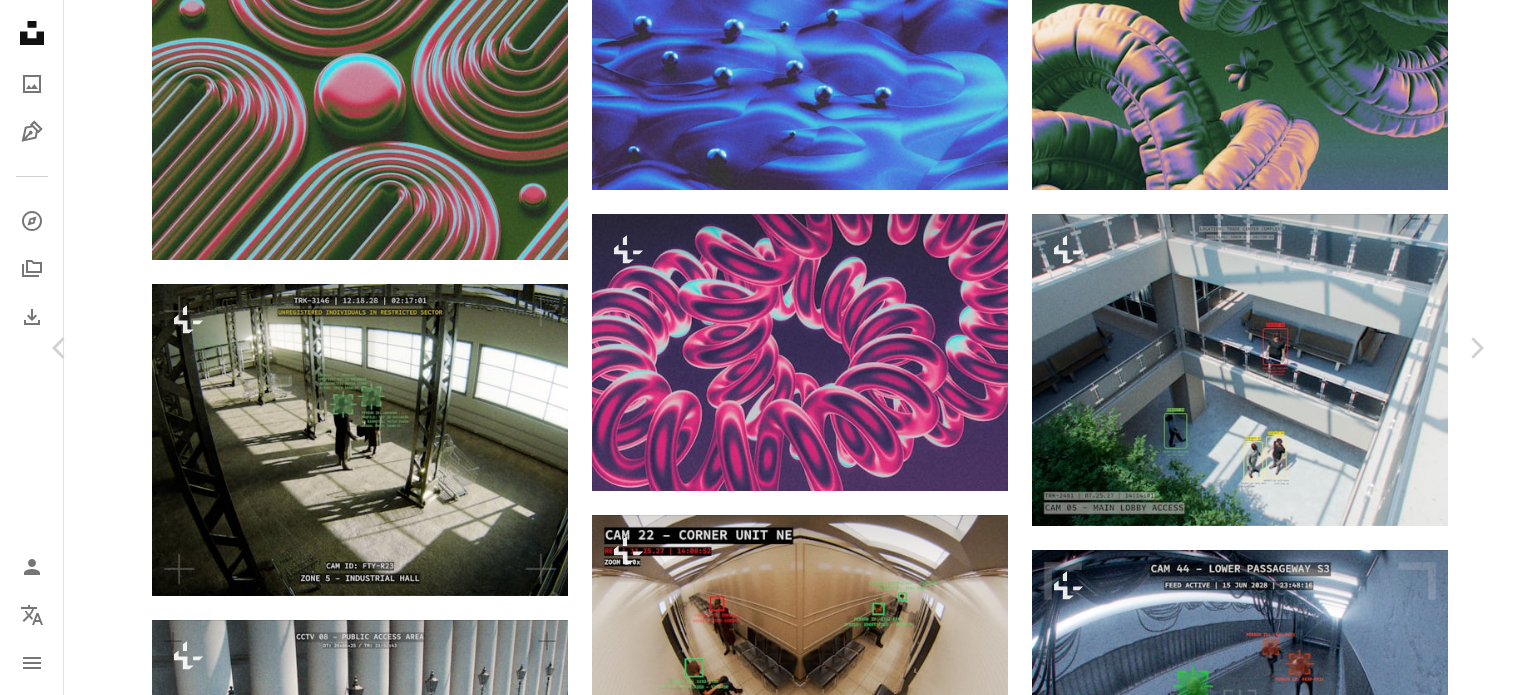 click at bounding box center [761, 2743] 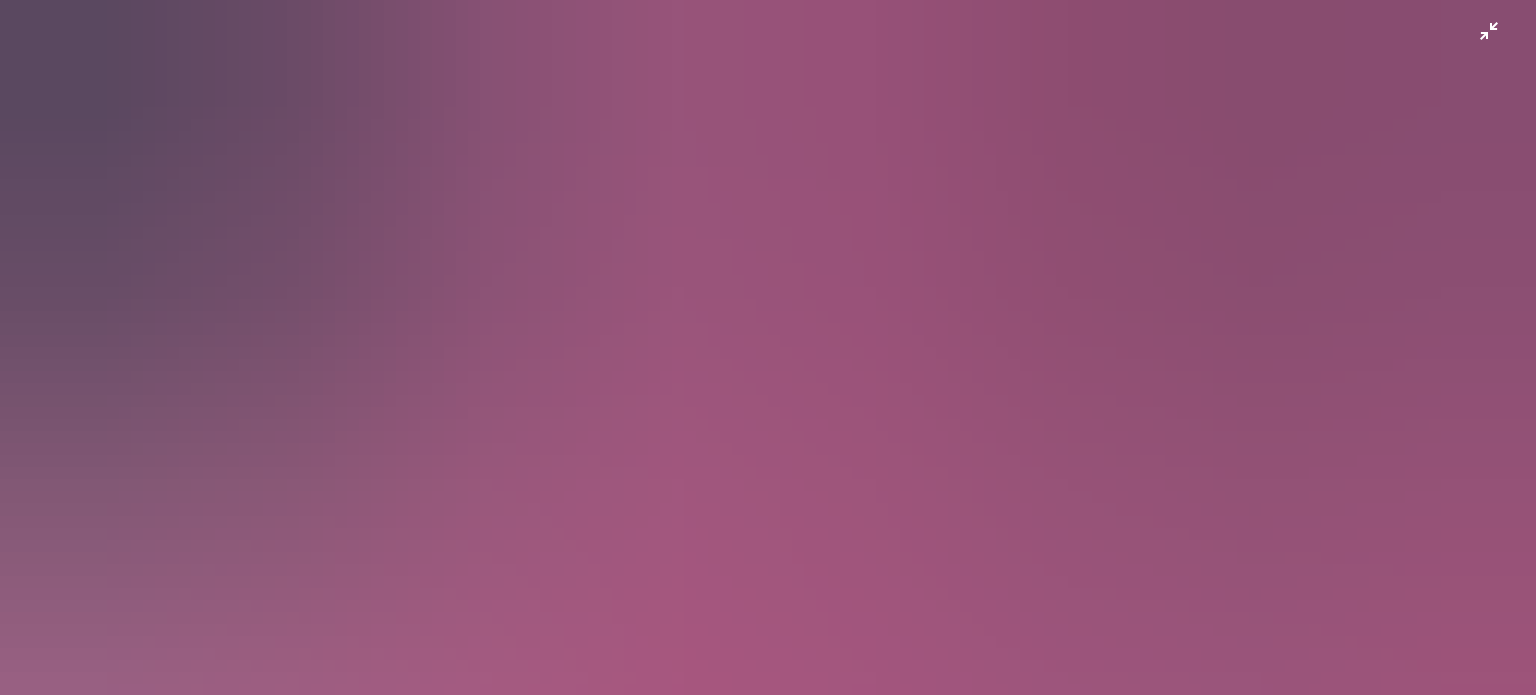 scroll, scrollTop: 155, scrollLeft: 0, axis: vertical 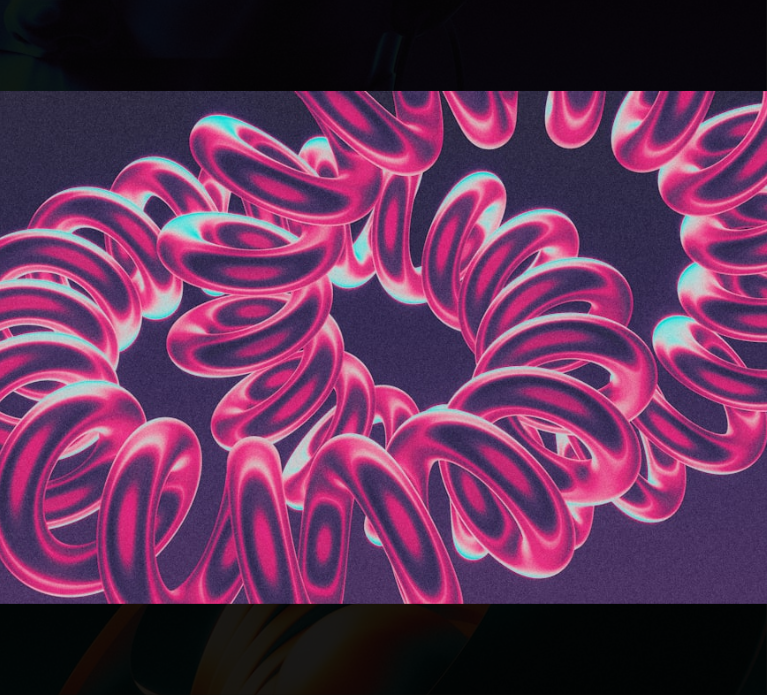 drag, startPoint x: 509, startPoint y: 51, endPoint x: 584, endPoint y: 47, distance: 75.10659 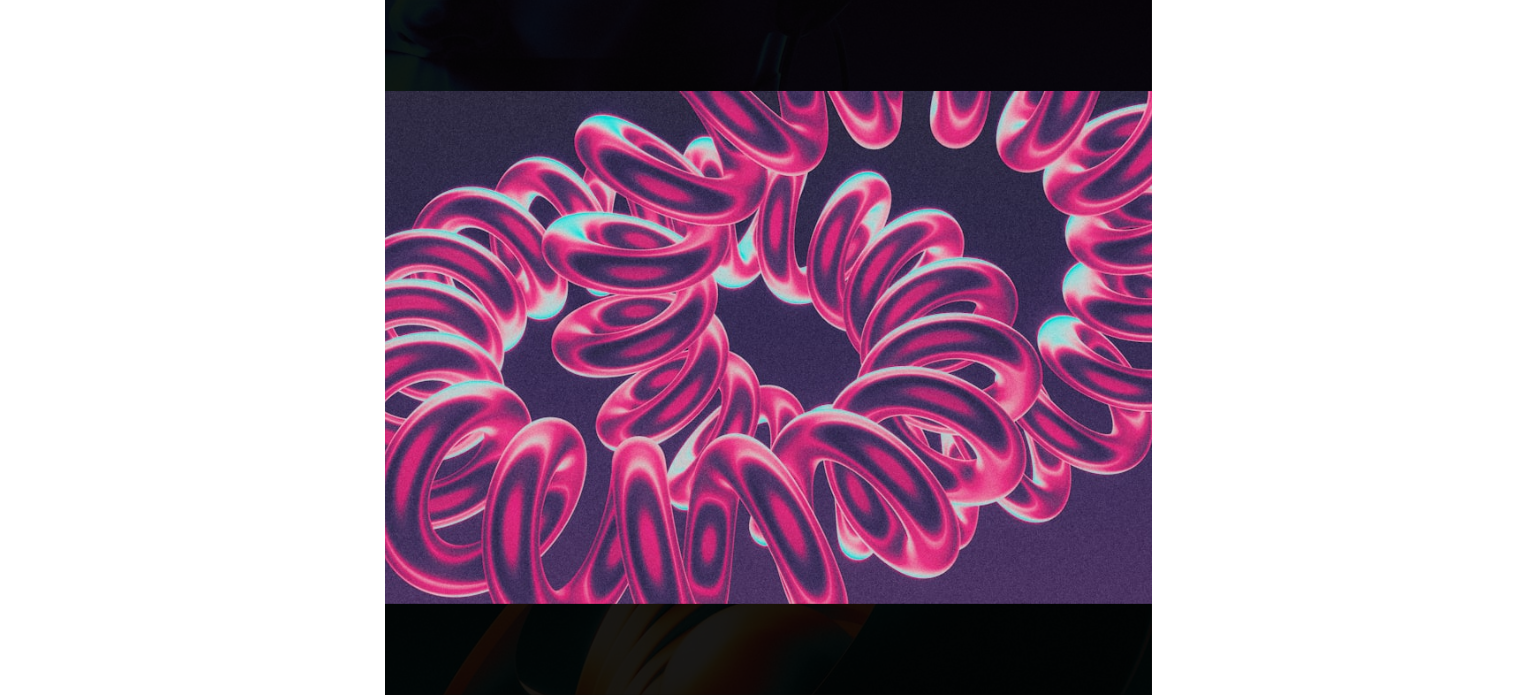 scroll, scrollTop: 306, scrollLeft: 0, axis: vertical 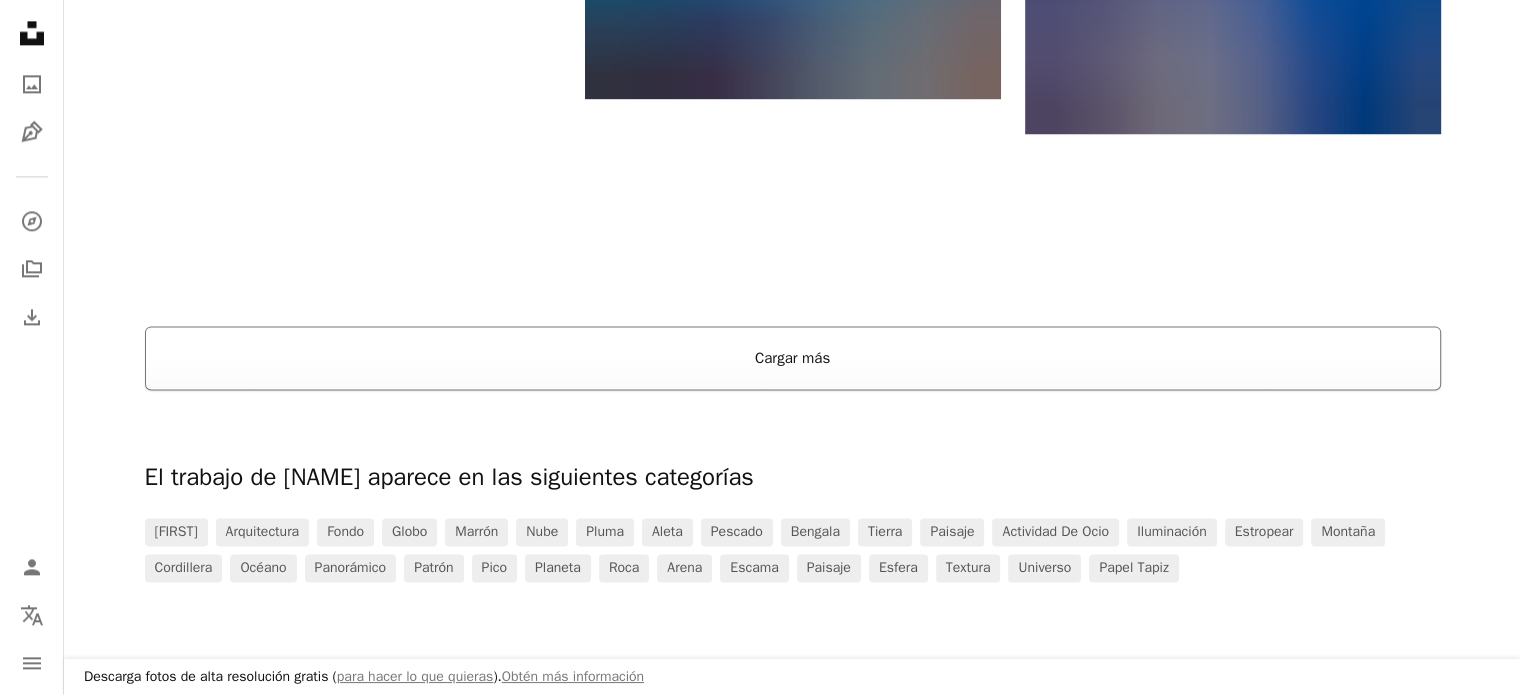 click on "Cargar más" at bounding box center [793, 358] 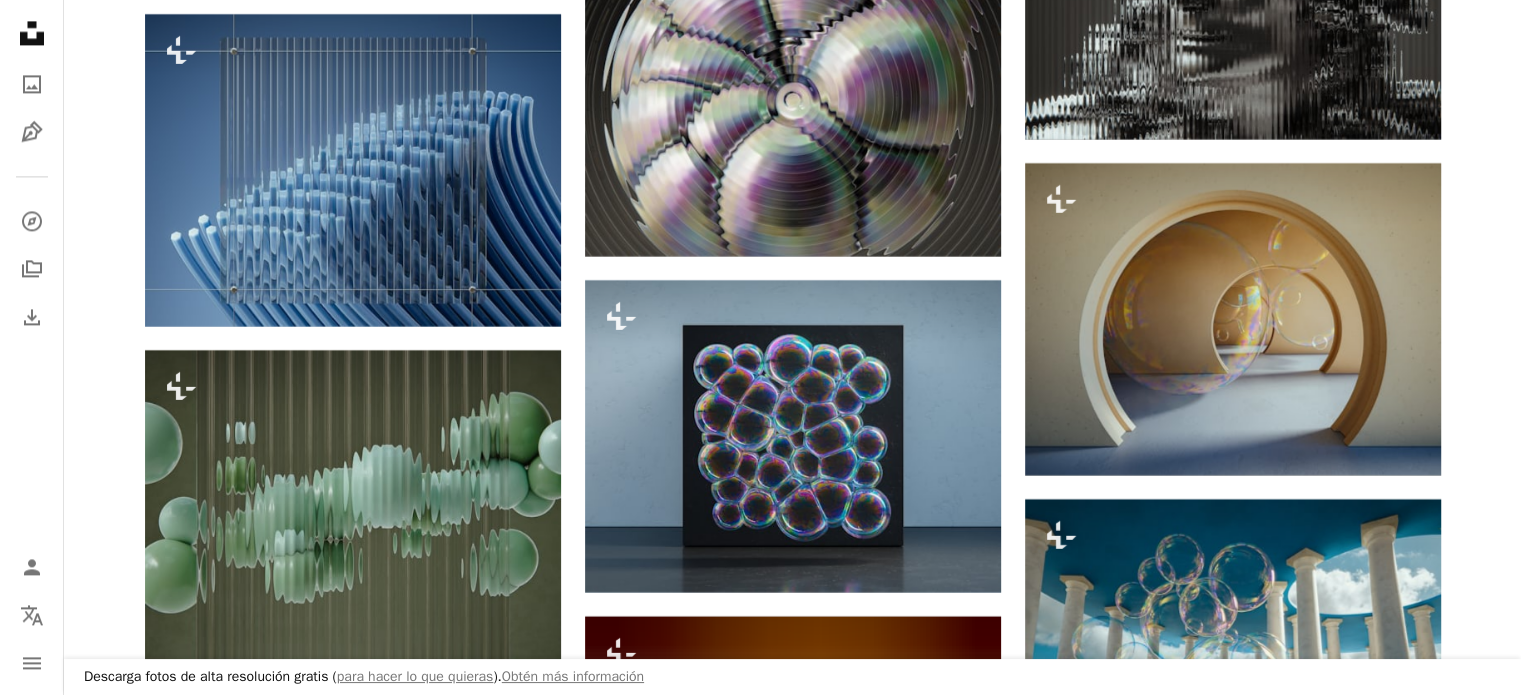 scroll, scrollTop: 10800, scrollLeft: 0, axis: vertical 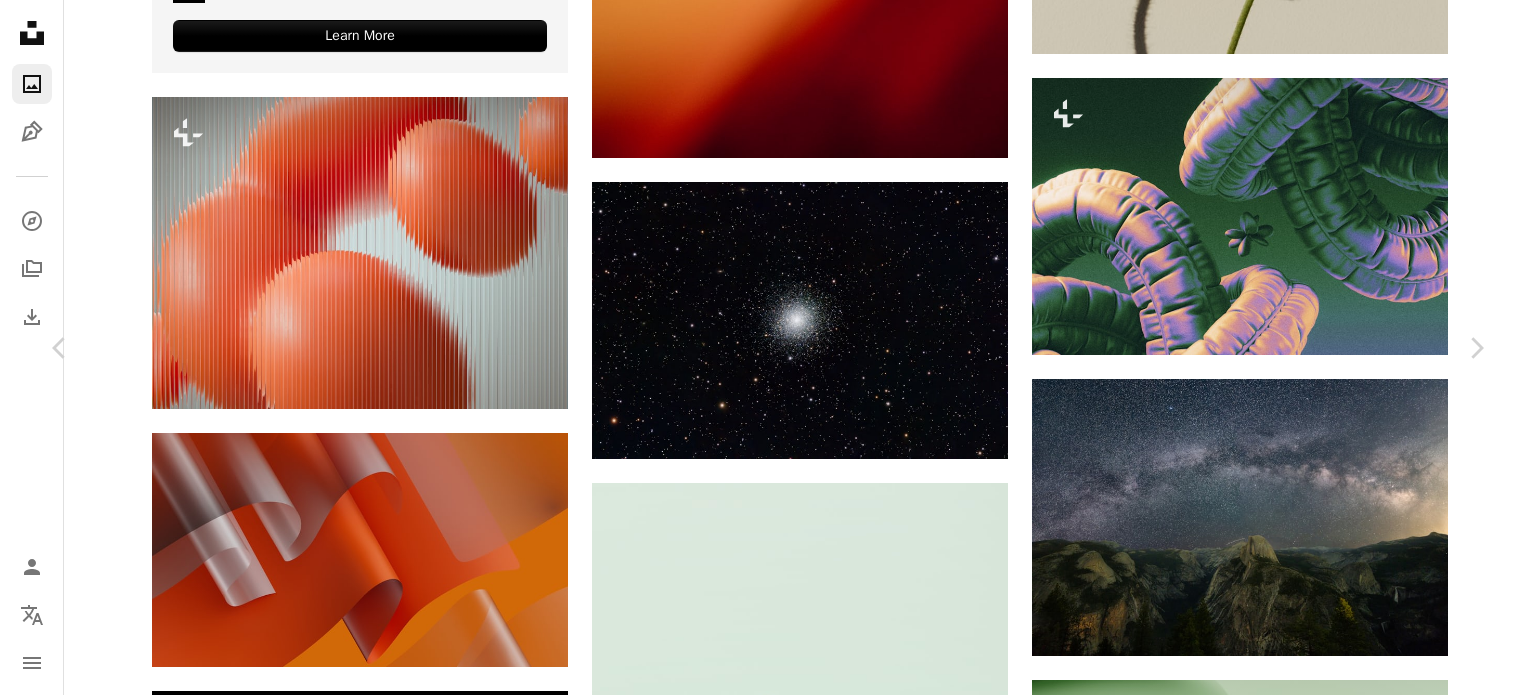 click at bounding box center [761, 3676] 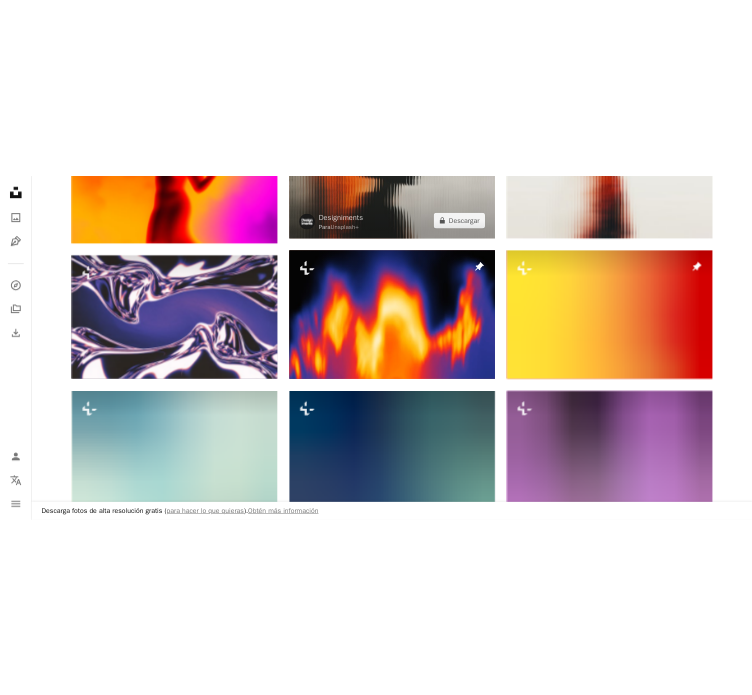 scroll, scrollTop: 724, scrollLeft: 0, axis: vertical 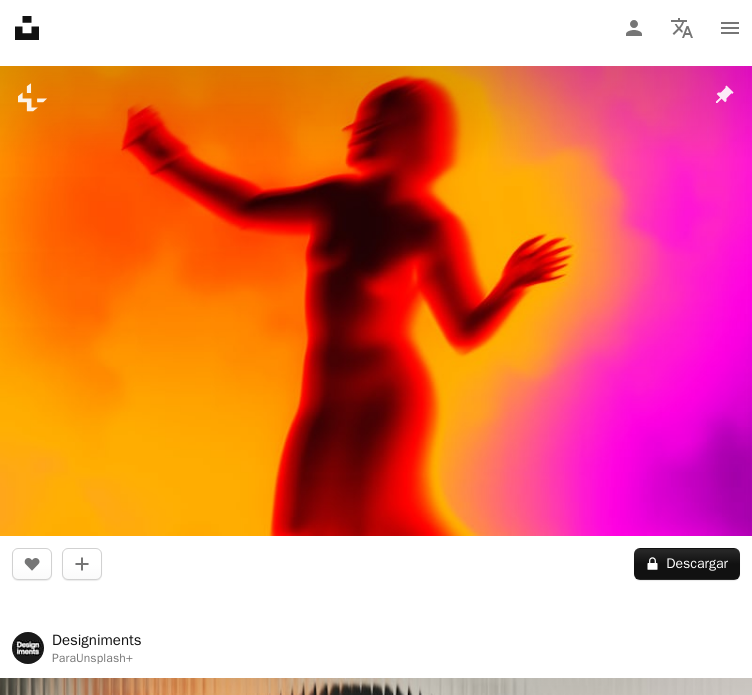 click at bounding box center [376, 301] 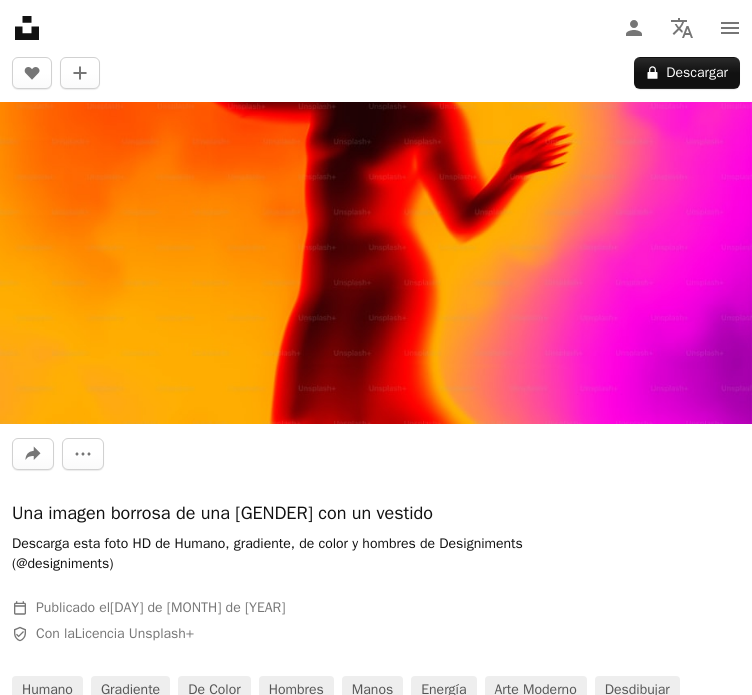scroll, scrollTop: 0, scrollLeft: 0, axis: both 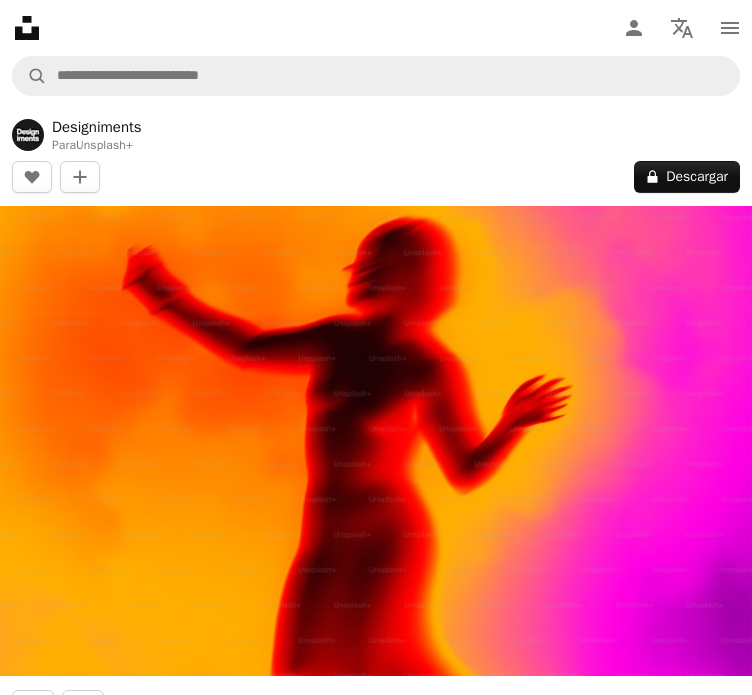 click at bounding box center (28, 135) 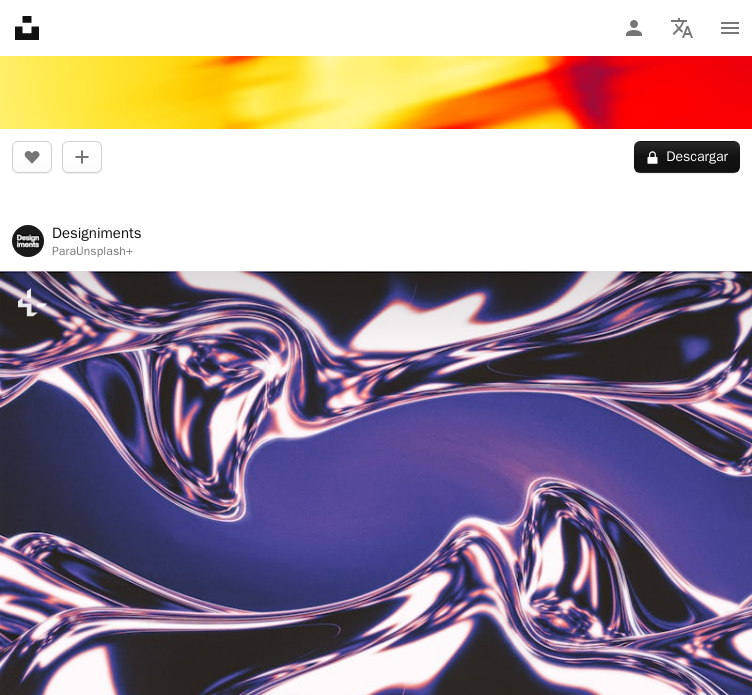 scroll, scrollTop: 3400, scrollLeft: 0, axis: vertical 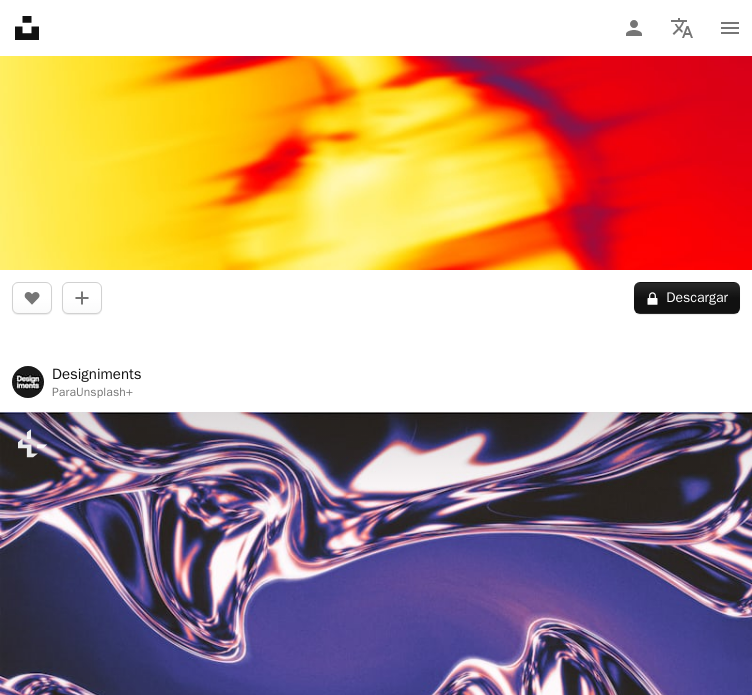 click at bounding box center [376, 637] 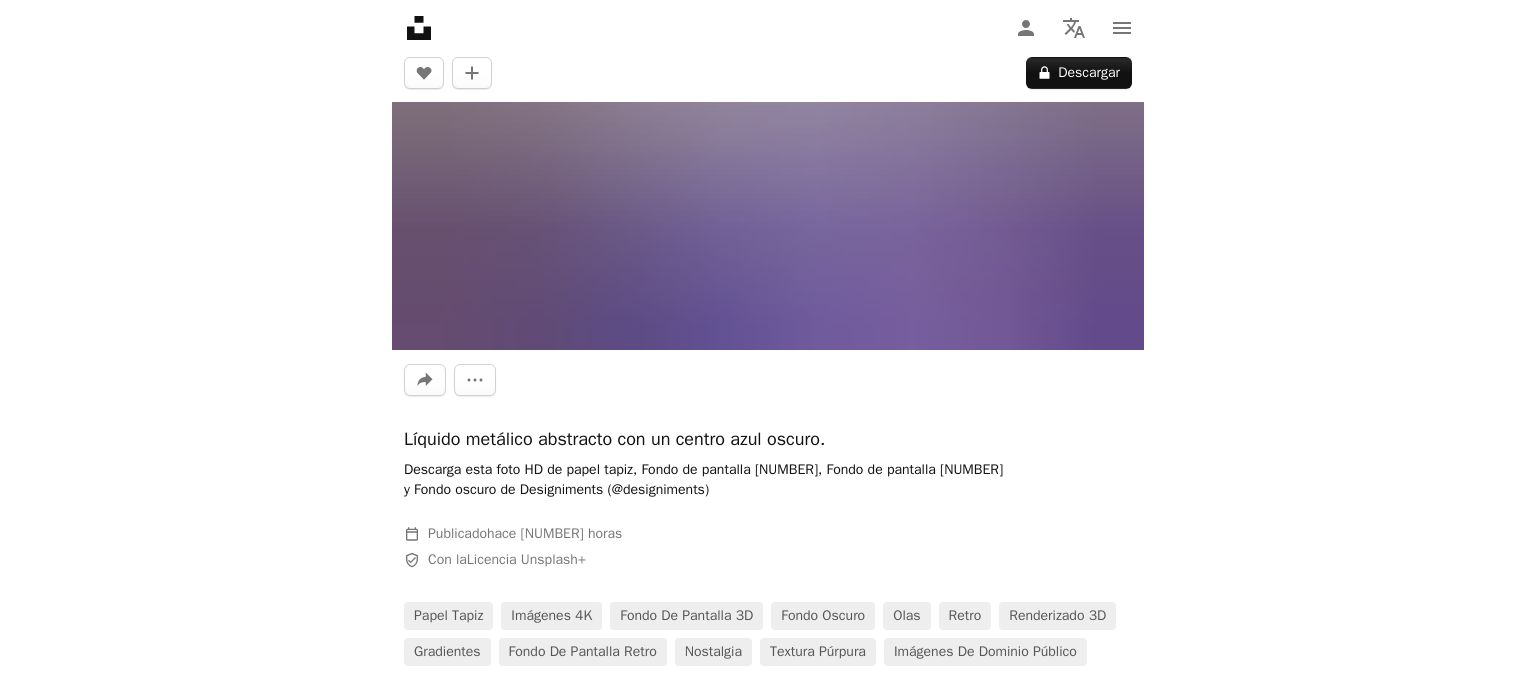 scroll, scrollTop: 300, scrollLeft: 0, axis: vertical 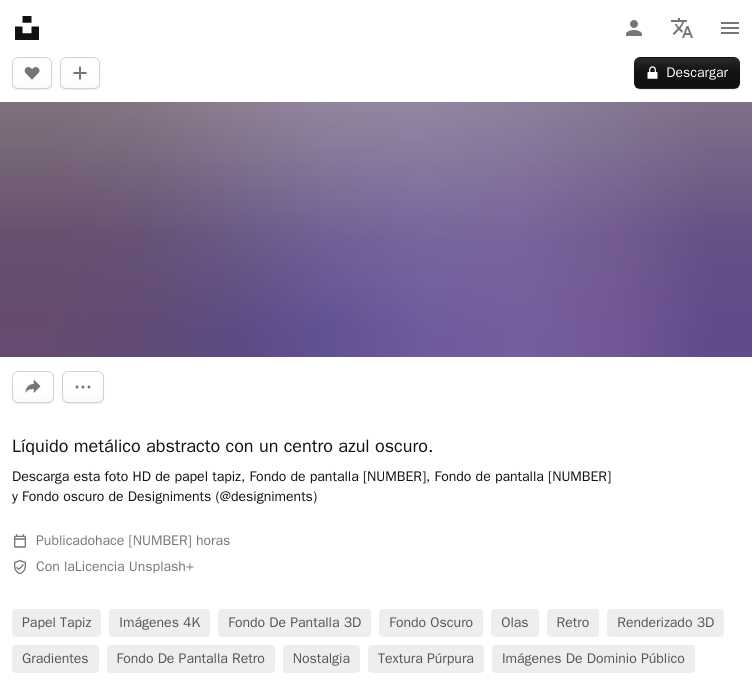 click at bounding box center (0, 0) 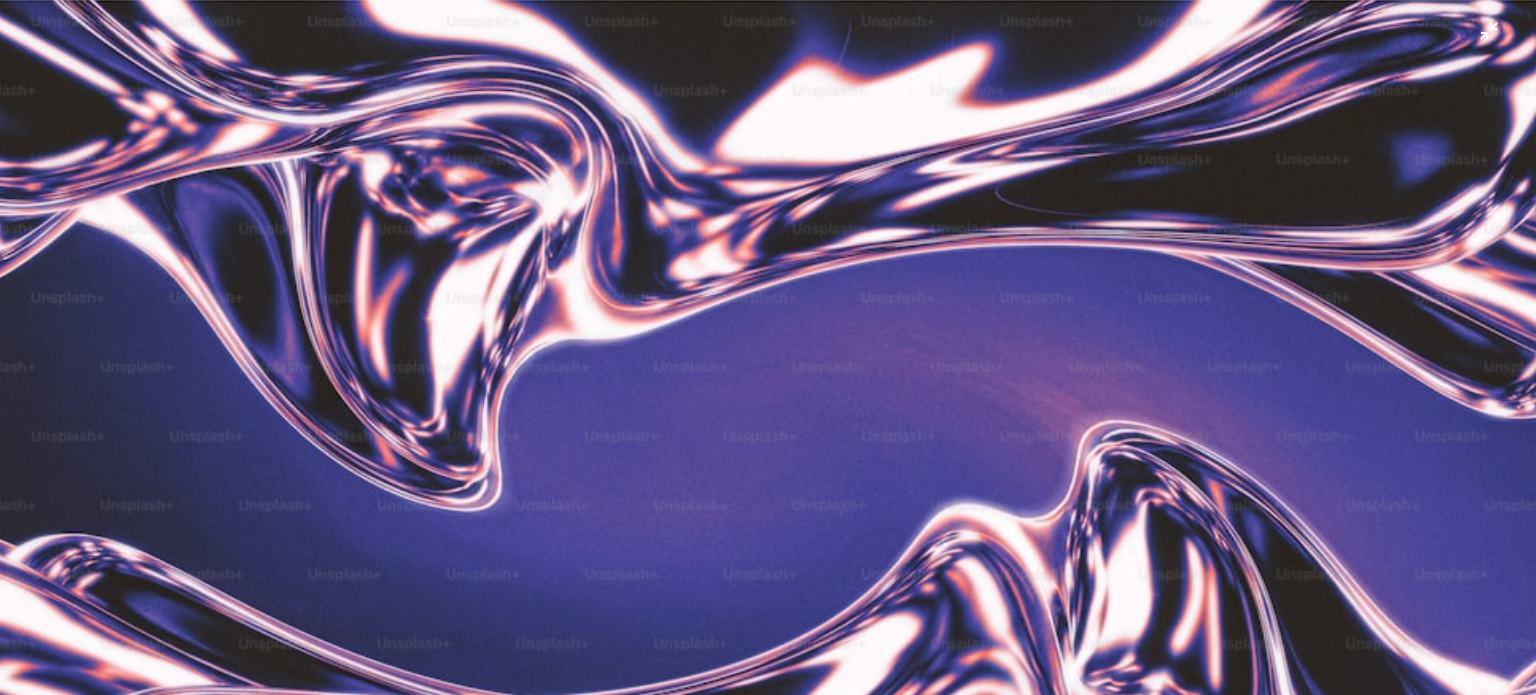 scroll, scrollTop: 108, scrollLeft: 0, axis: vertical 